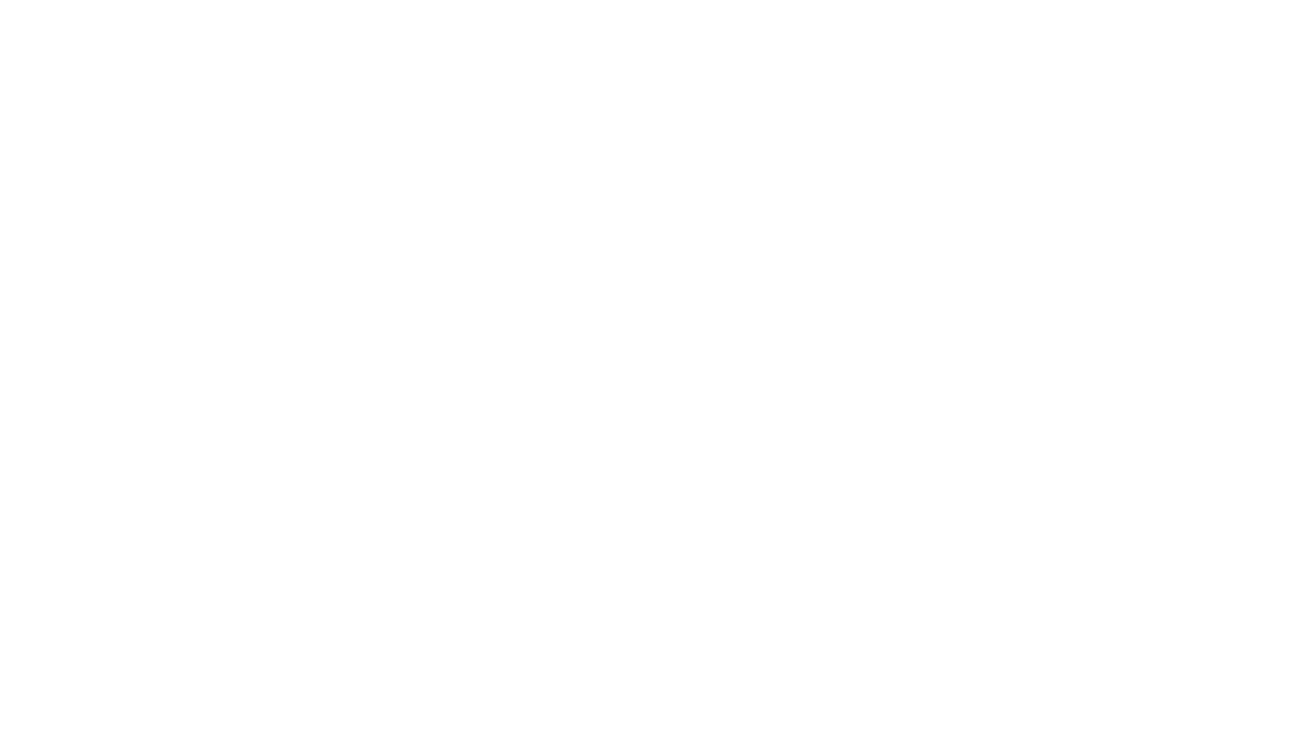 scroll, scrollTop: 0, scrollLeft: 0, axis: both 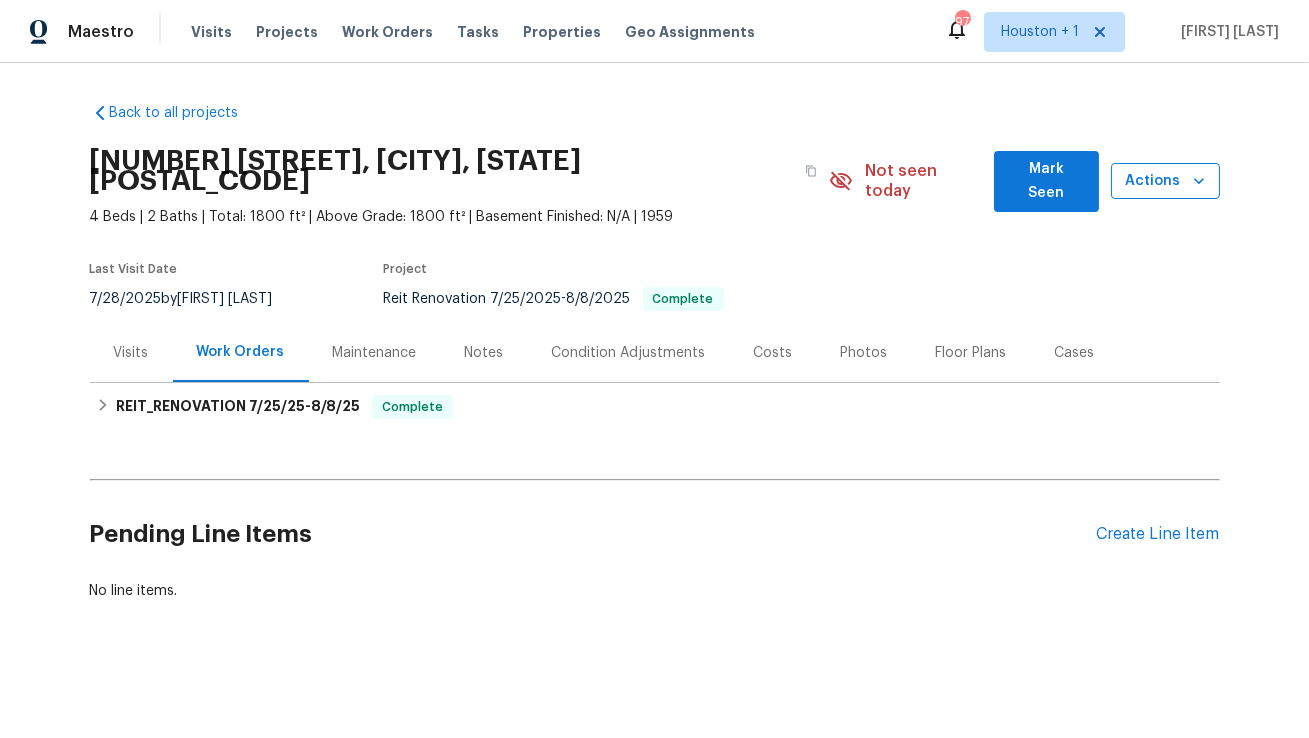 click 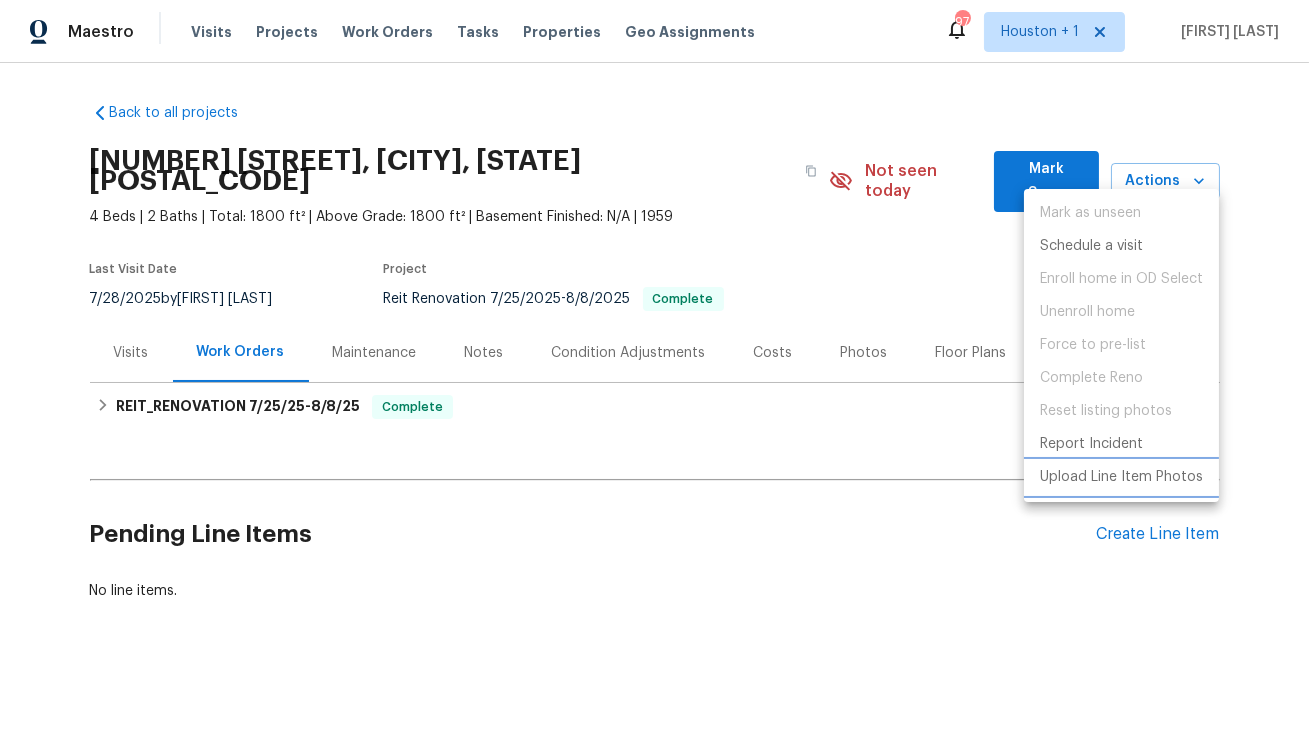 click on "Upload Line Item Photos" at bounding box center [1121, 477] 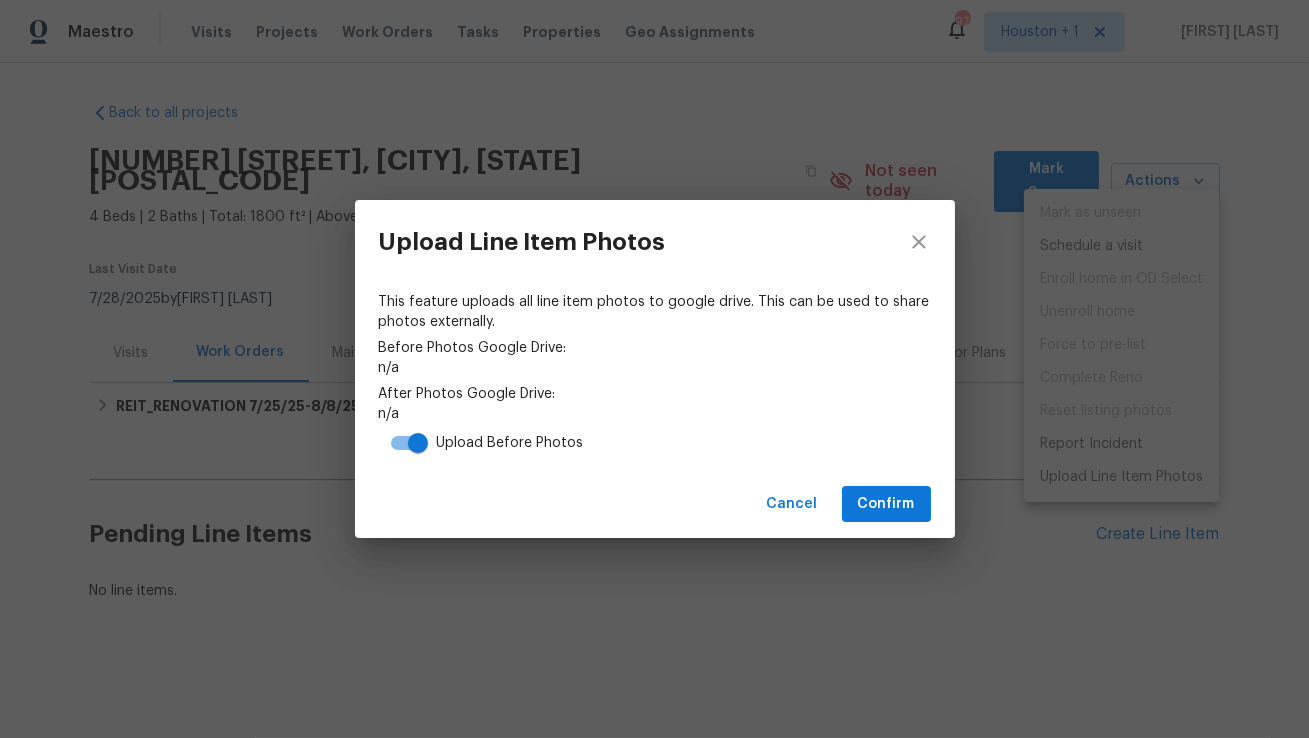 click at bounding box center (418, 443) 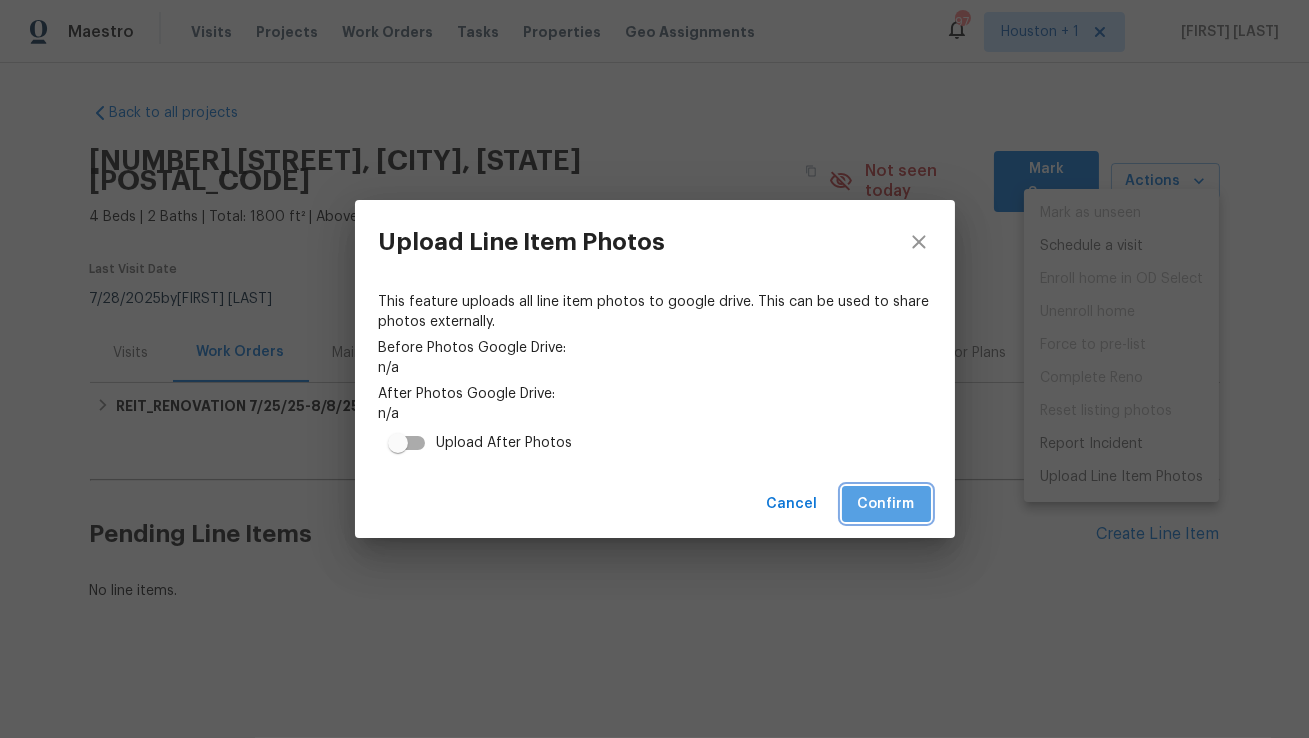click on "Confirm" at bounding box center (886, 504) 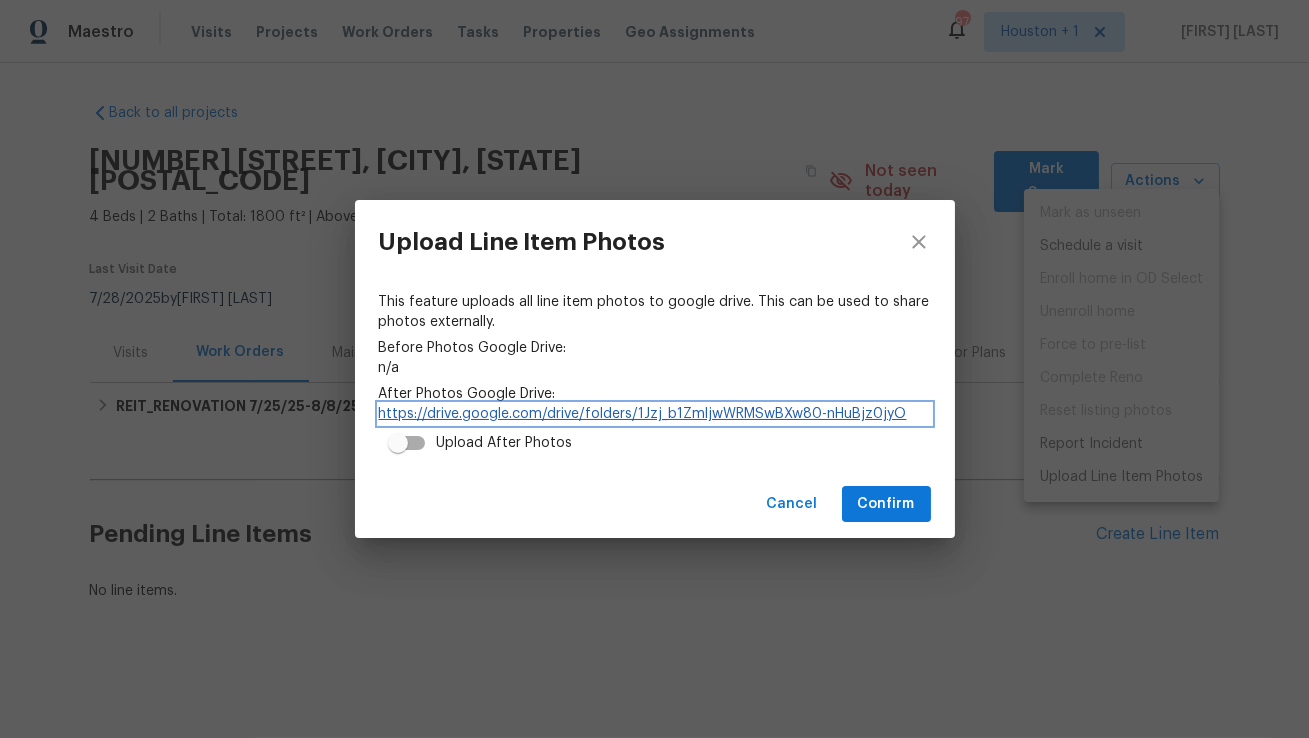click on "https://drive.google.com/drive/folders/1Jzj_b1ZmljwWRMSwBXw80-nHuBjz0jyO" at bounding box center (655, 414) 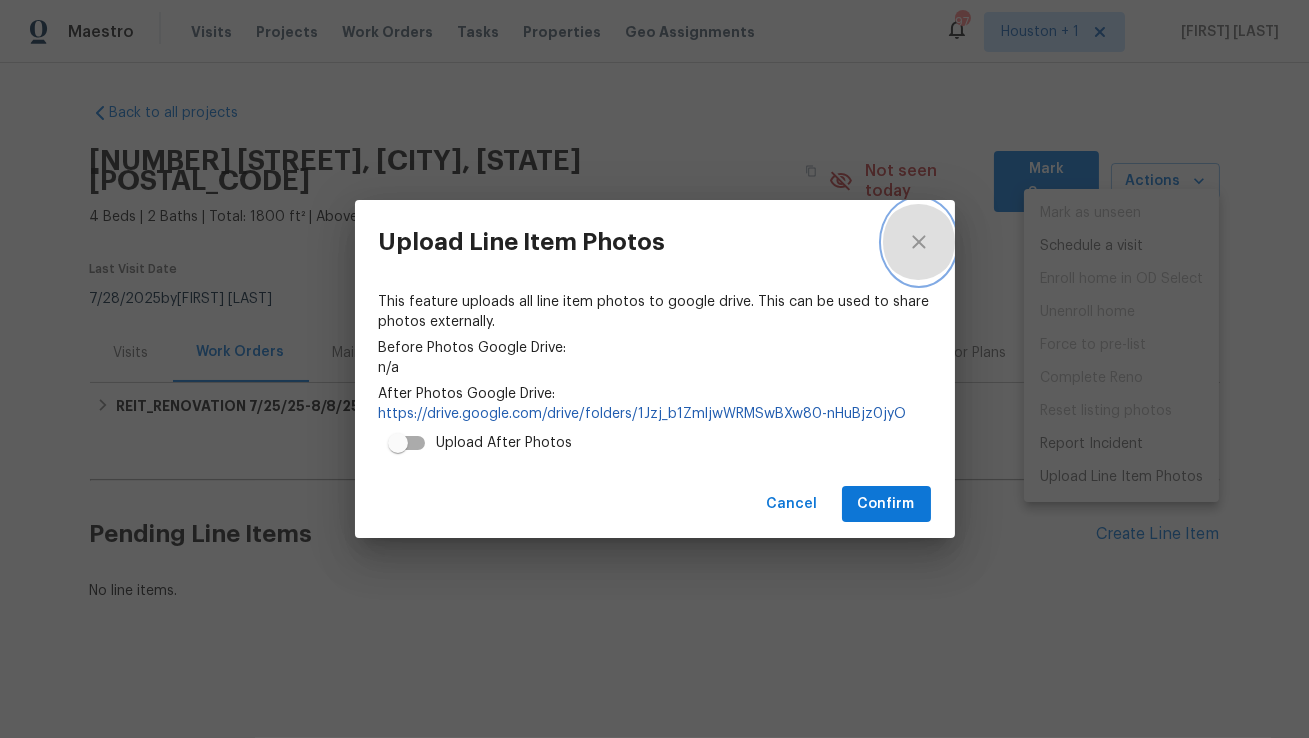 click 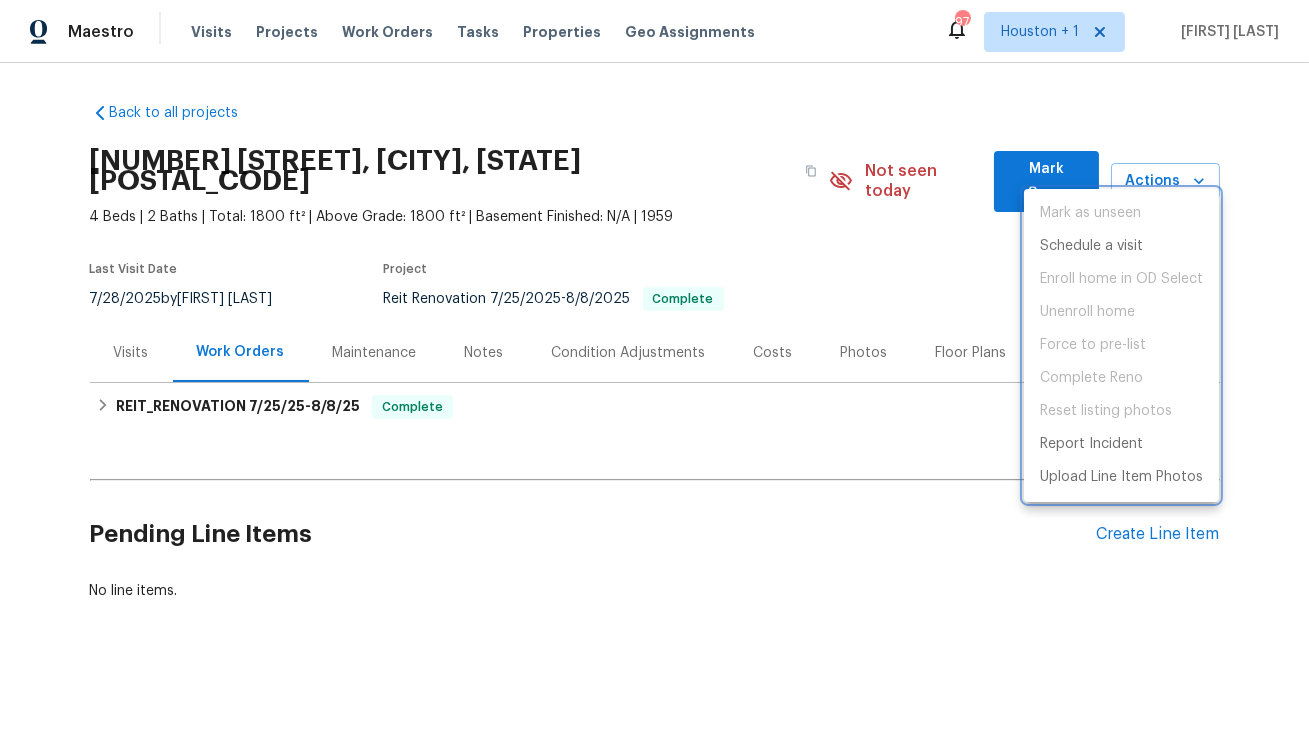 click at bounding box center (654, 369) 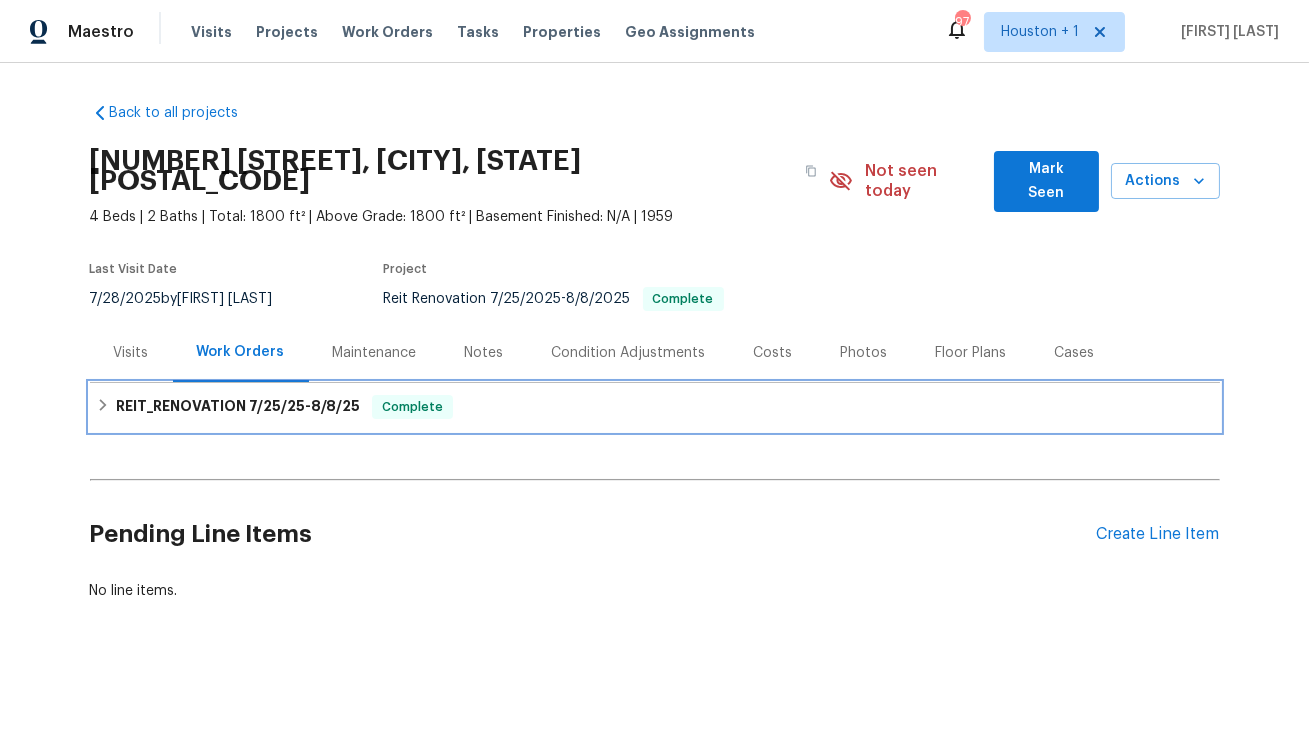 click on "7/25/25" at bounding box center [277, 406] 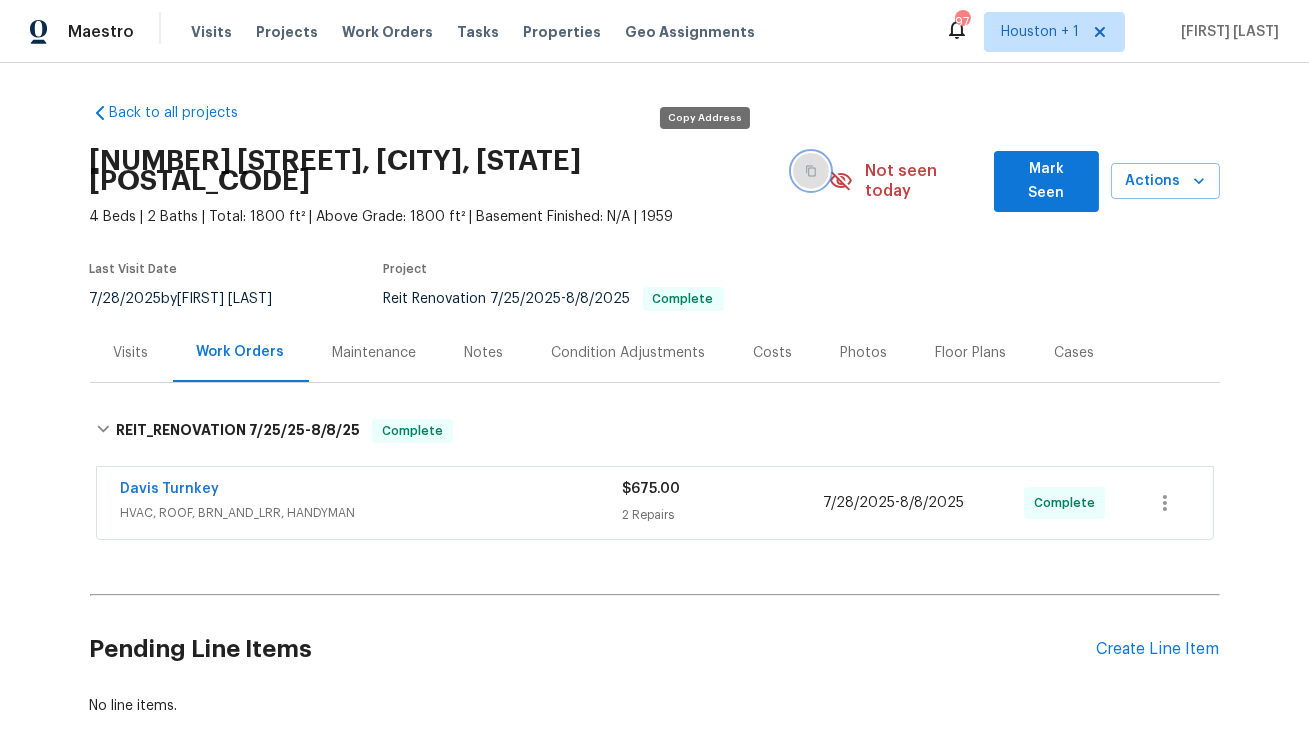 click 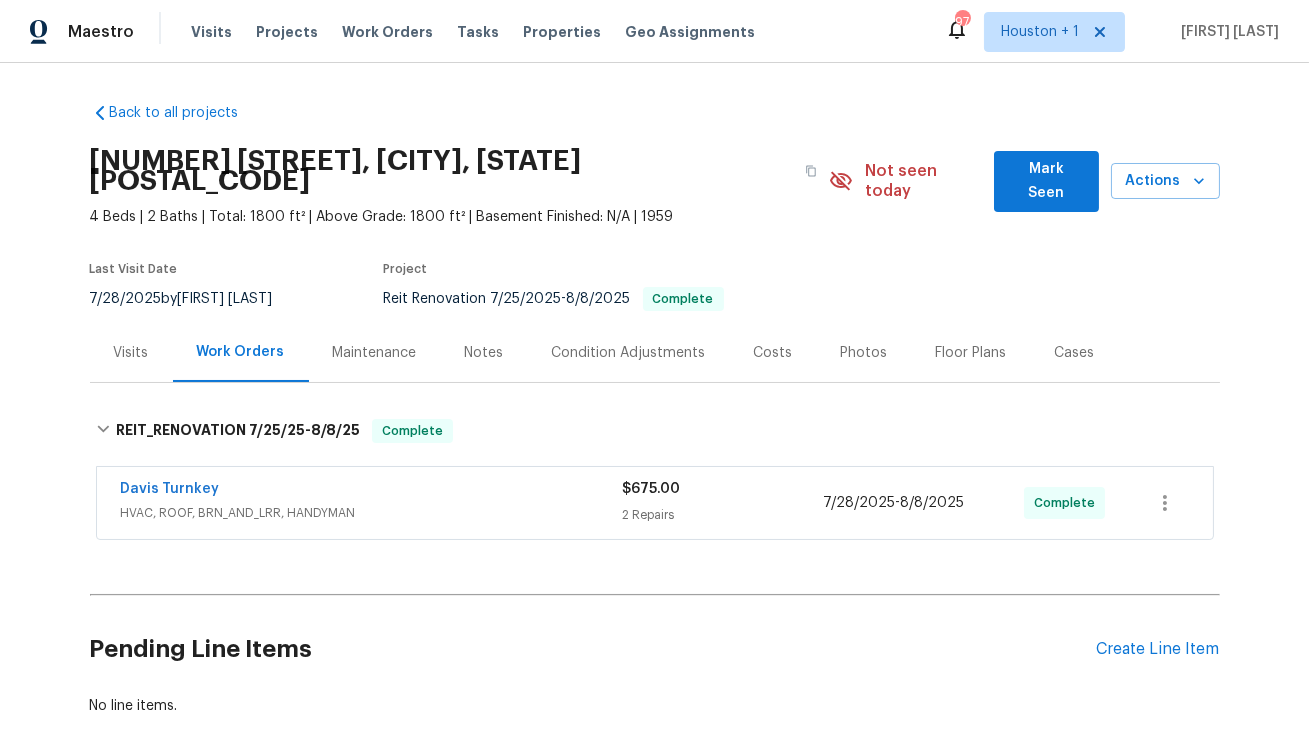 click on "Davis Turnkey HVAC, ROOF, BRN_AND_LRR, HANDYMAN $675.00 2 Repairs [DATE]  -  [DATE] Complete" at bounding box center (655, 503) 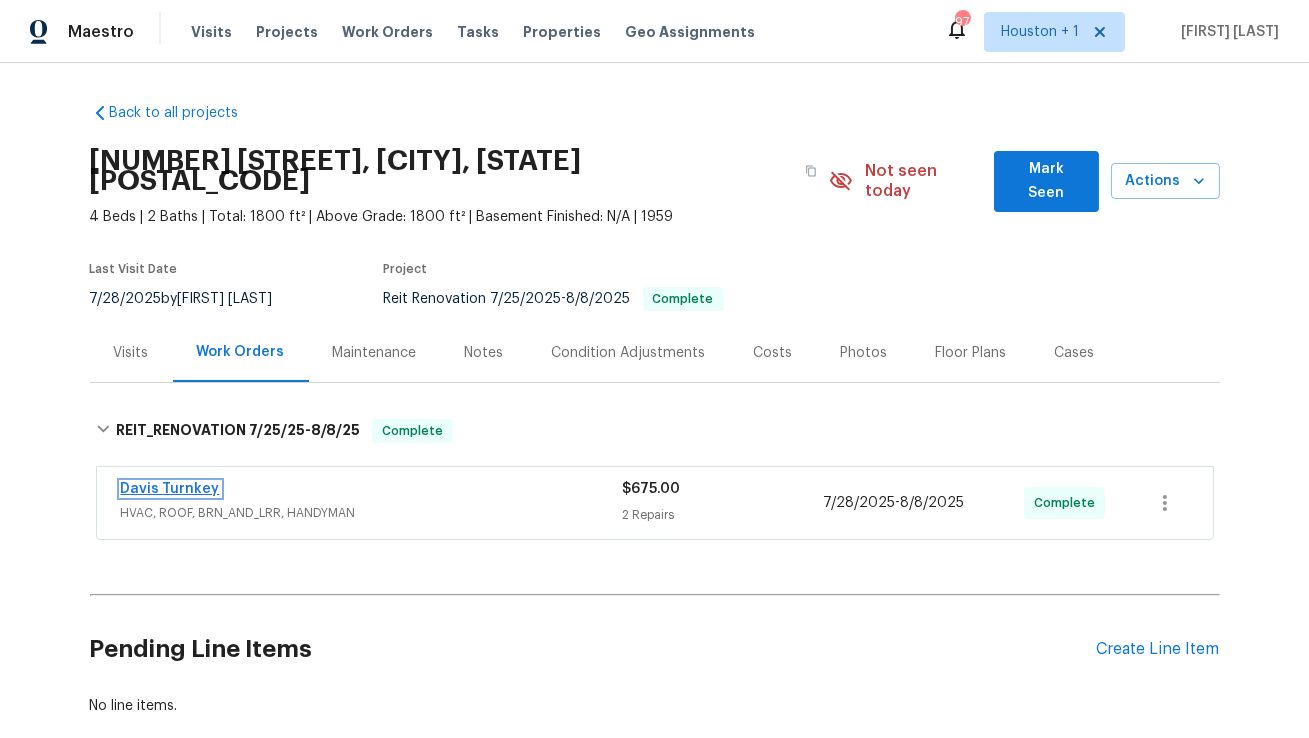 click on "Davis Turnkey" at bounding box center [170, 489] 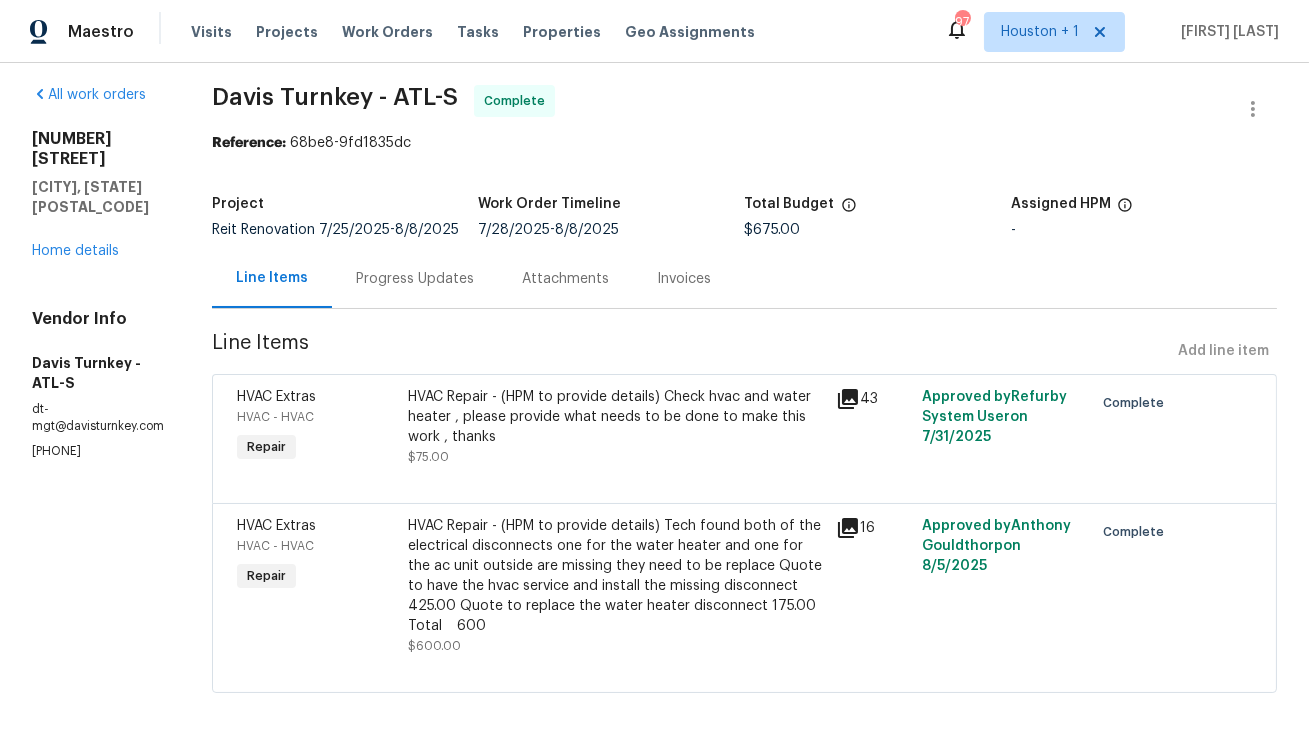 scroll, scrollTop: 11, scrollLeft: 0, axis: vertical 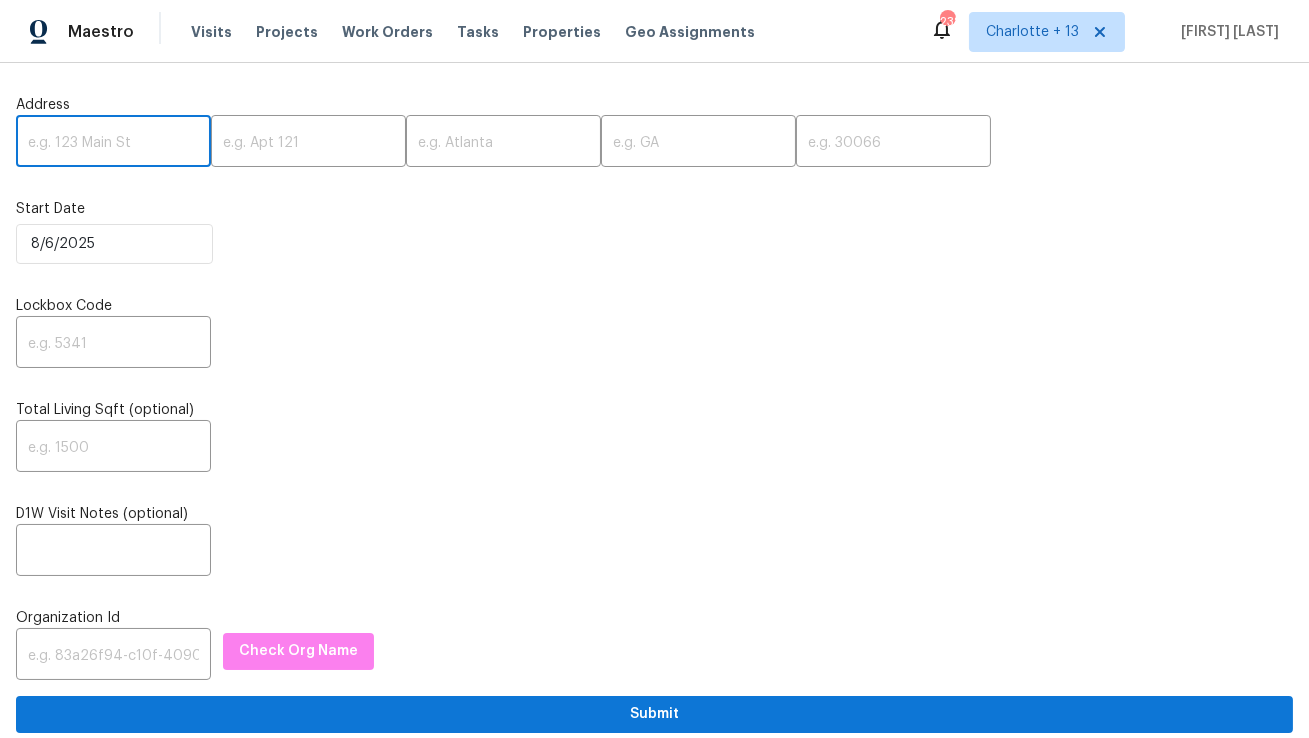 click at bounding box center [113, 143] 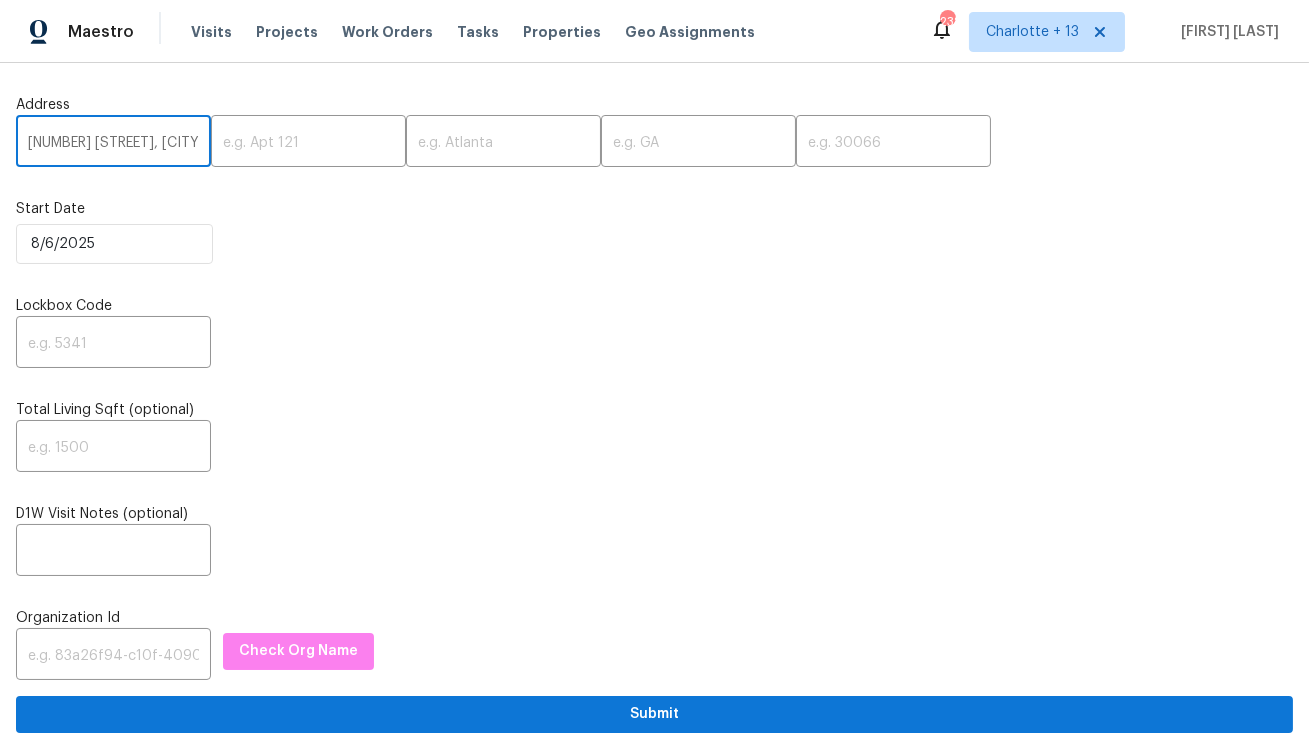 scroll, scrollTop: 0, scrollLeft: 116, axis: horizontal 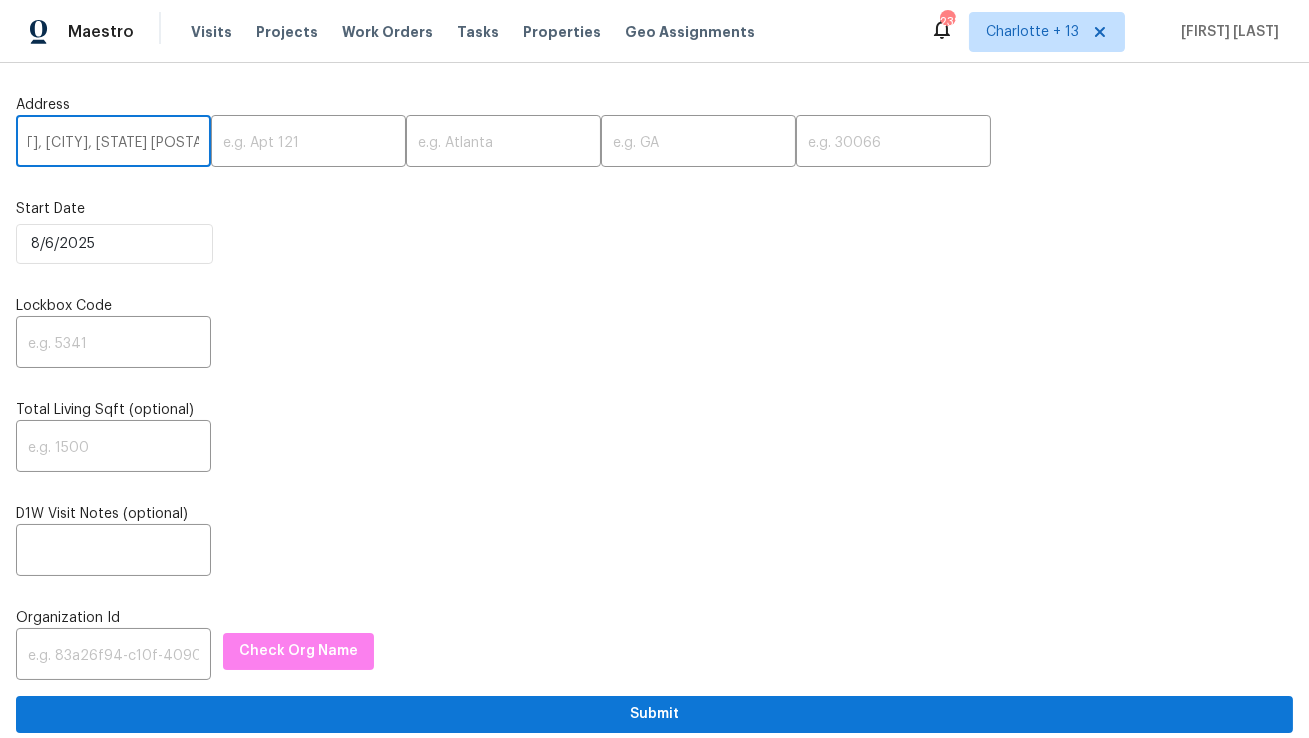 click on "[NUMBER] [STREET], [CITY], [STATE] [POSTAL_CODE]" at bounding box center [113, 143] 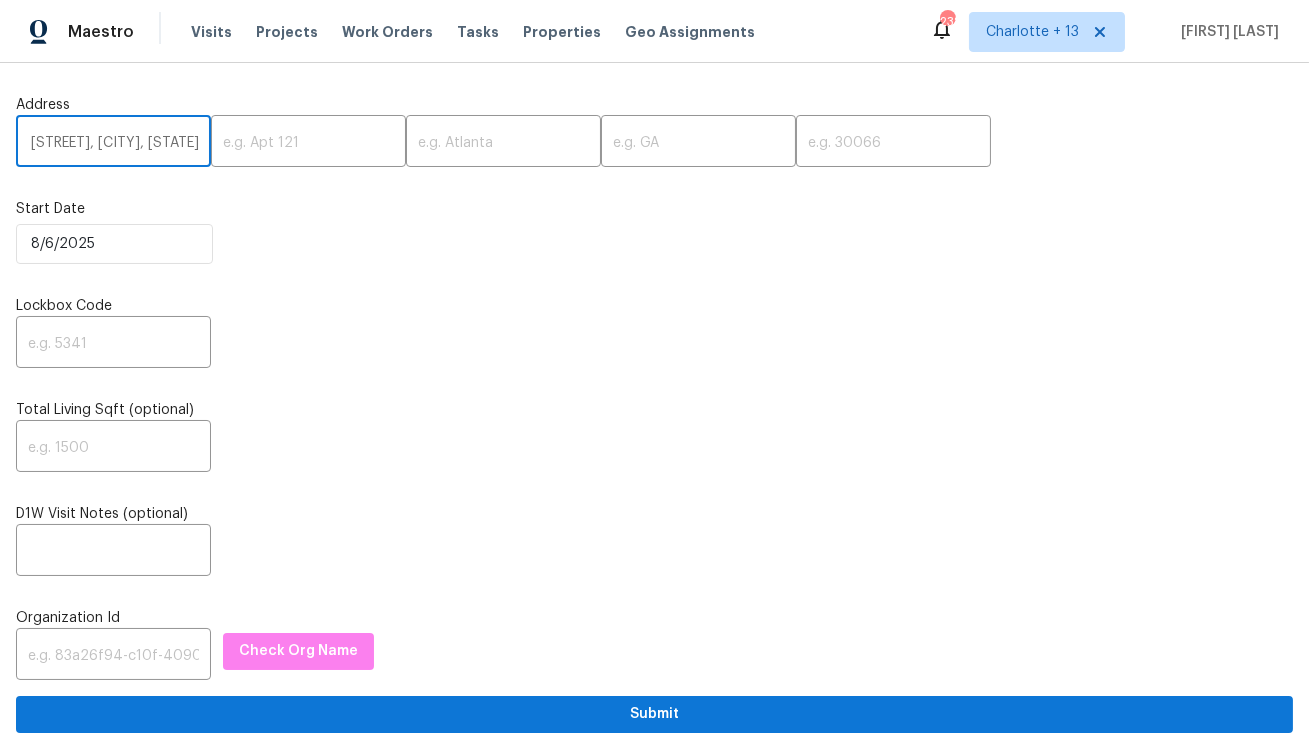 scroll, scrollTop: 0, scrollLeft: 72, axis: horizontal 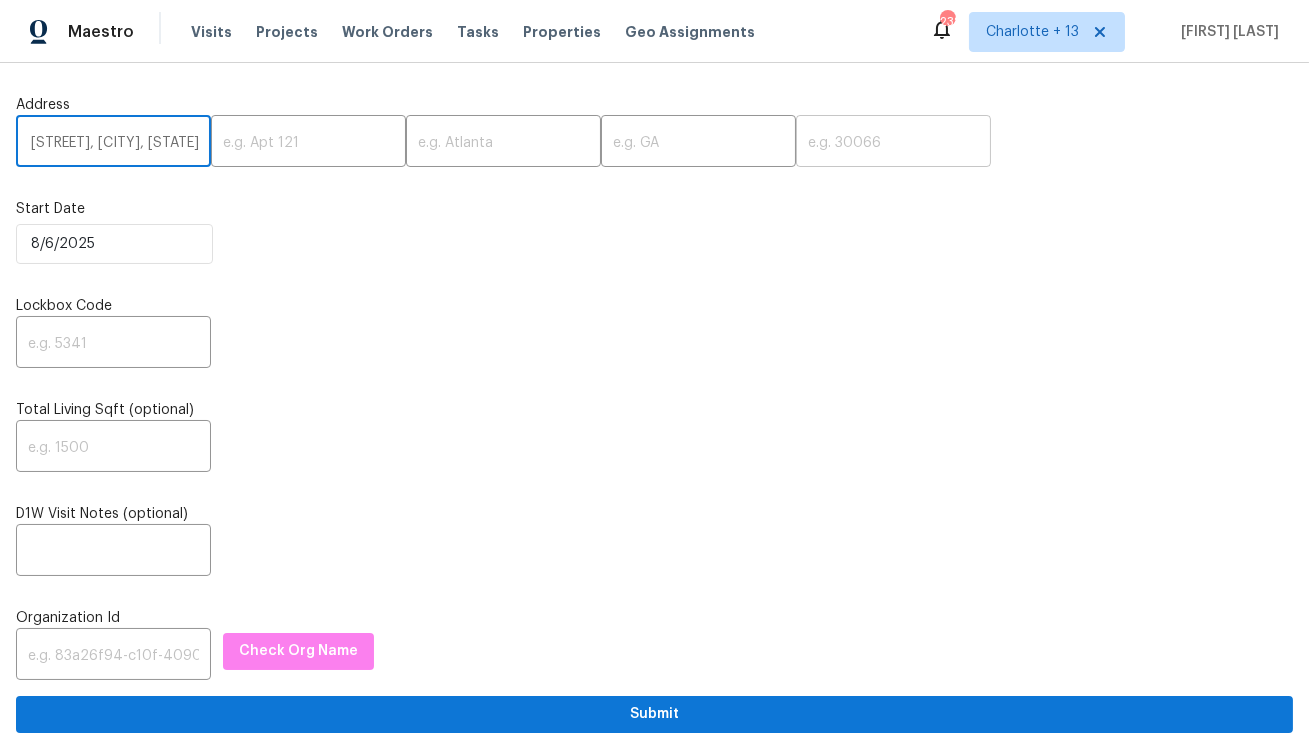 type on "[NUMBER] [STREET], [CITY], [STATE]" 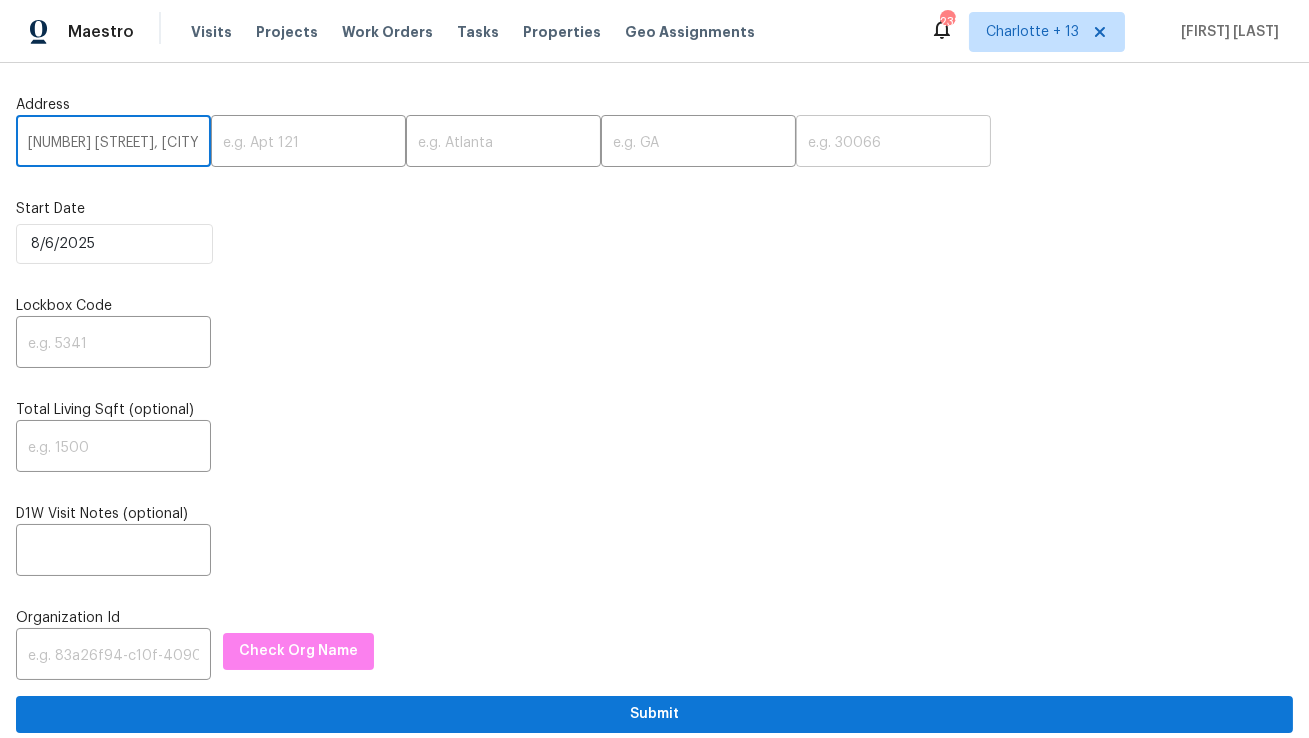 click at bounding box center (893, 143) 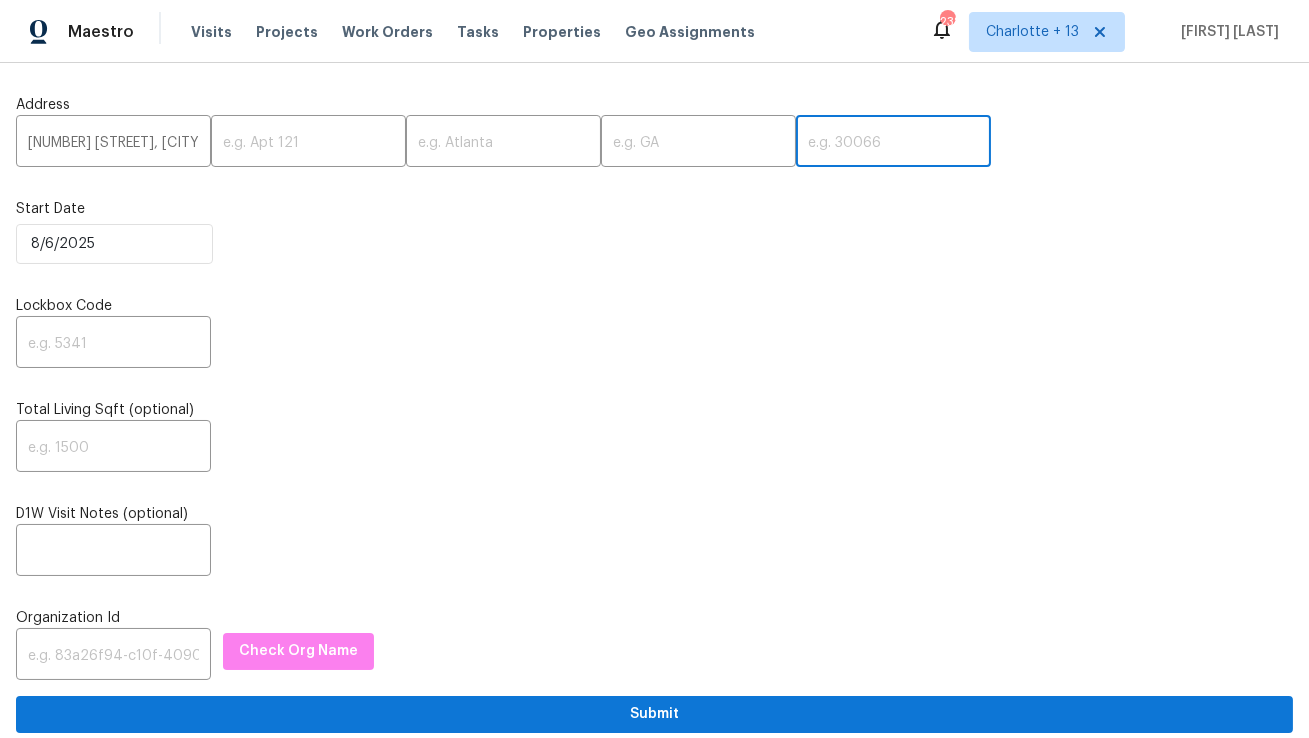 paste on "30331" 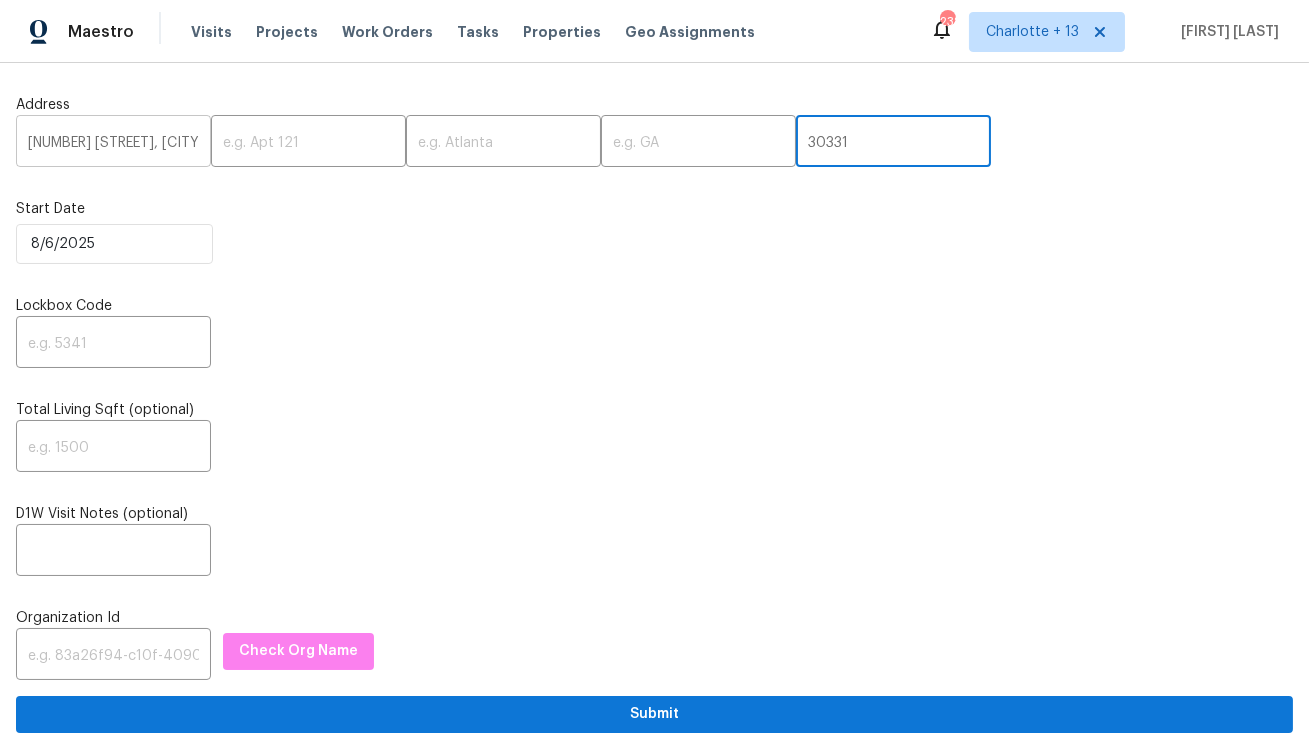 scroll, scrollTop: 0, scrollLeft: 72, axis: horizontal 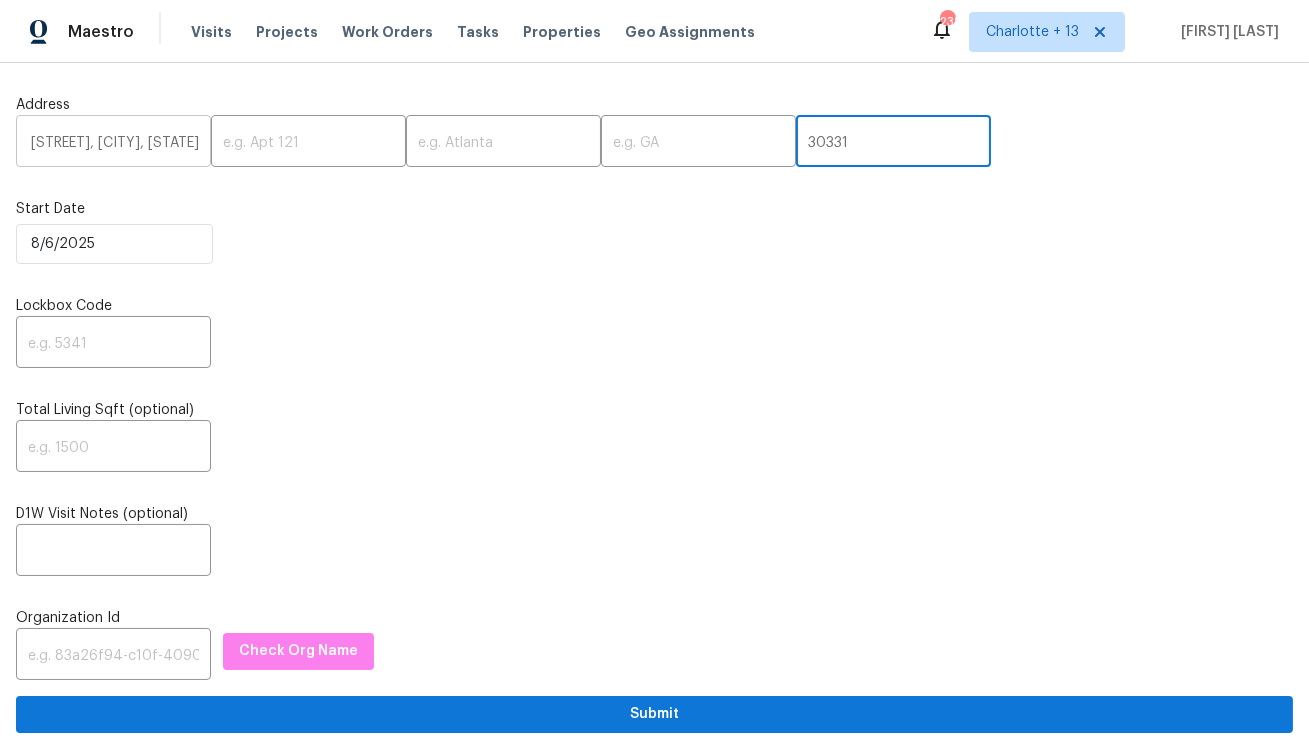 type on "30331" 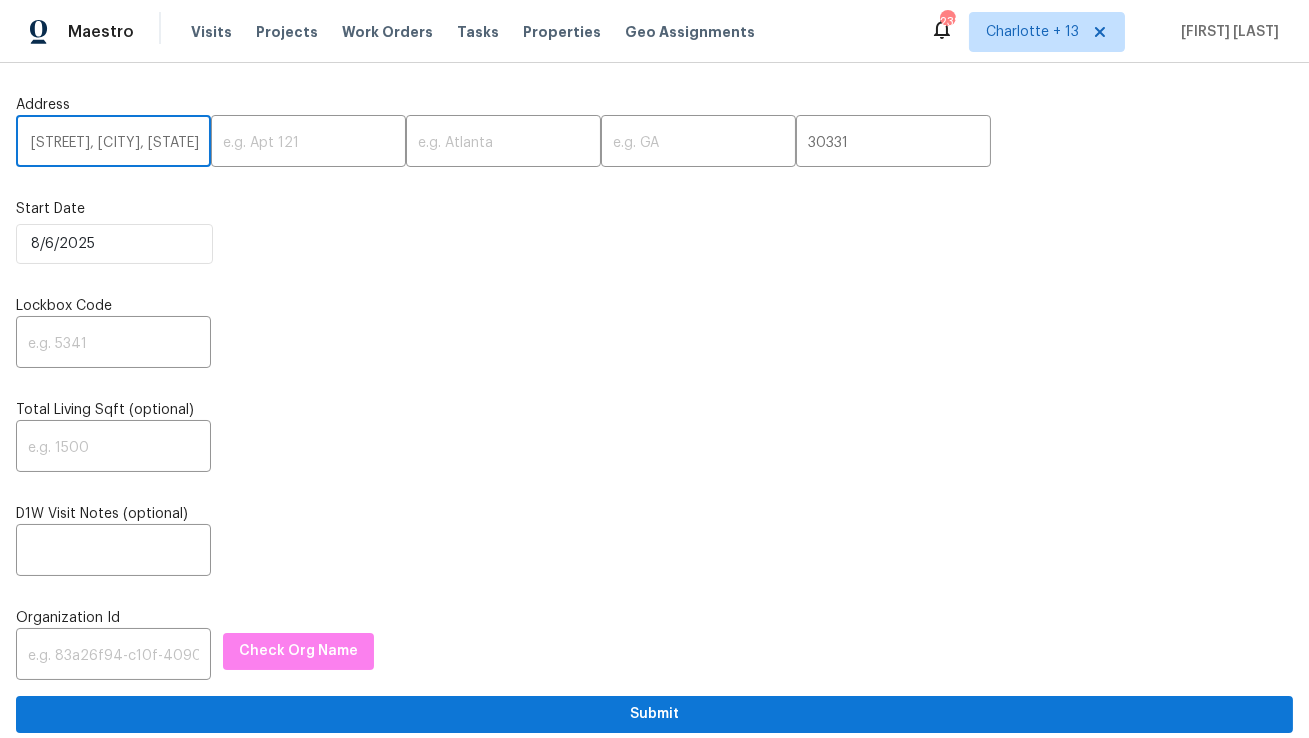 click on "[NUMBER] [STREET], [CITY], [STATE]" at bounding box center [113, 143] 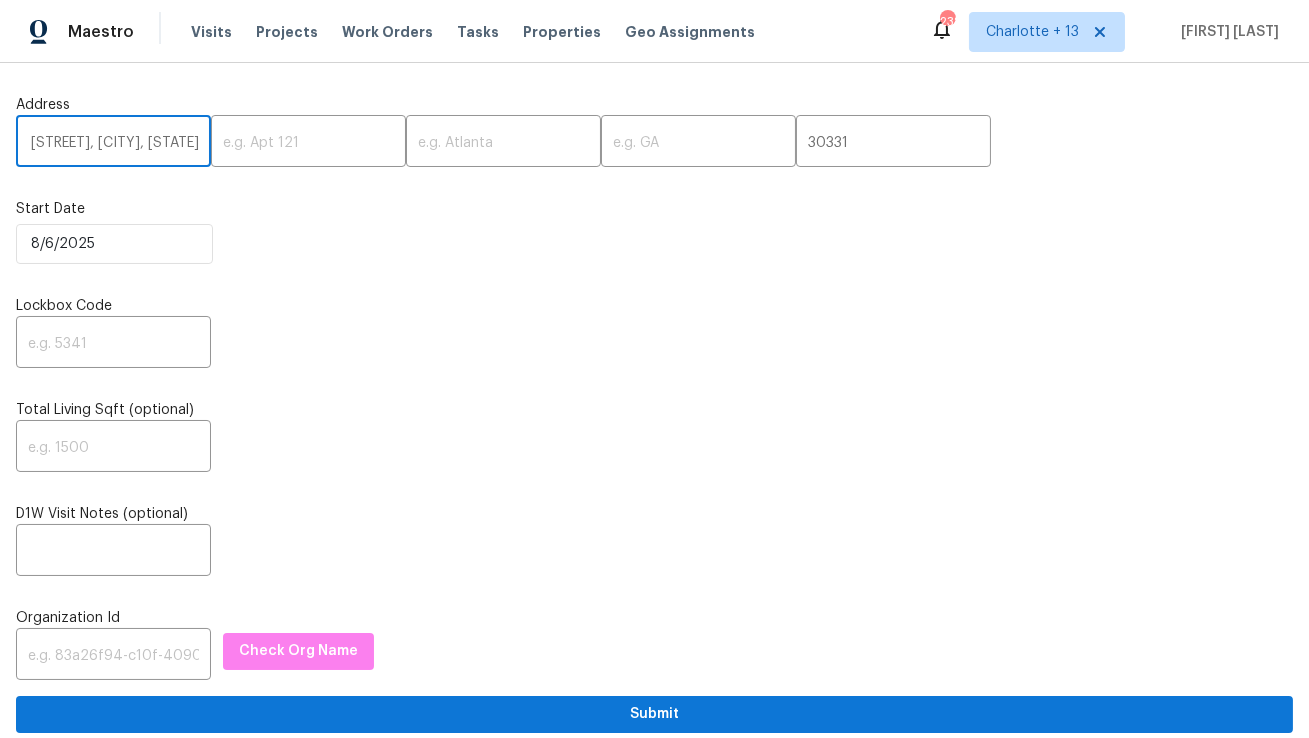 scroll, scrollTop: 0, scrollLeft: 22, axis: horizontal 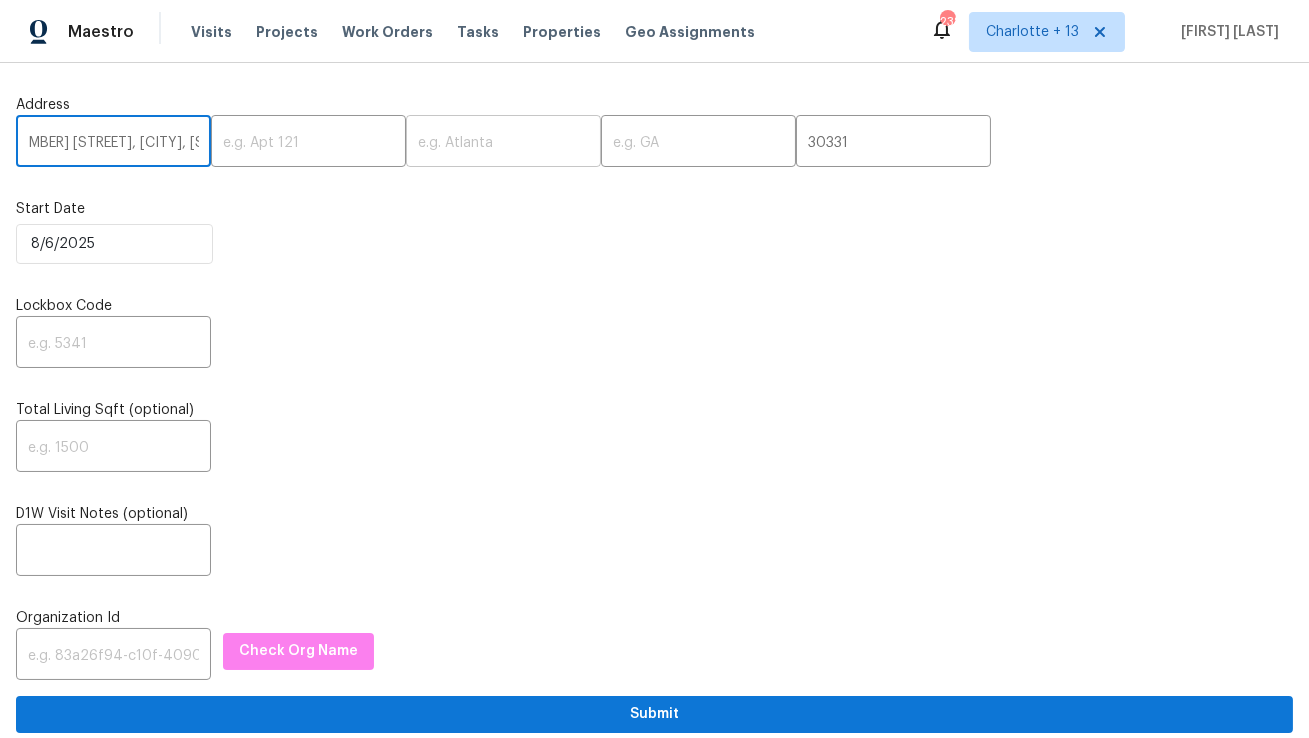 type on "[NUMBER] [STREET], [CITY], [STATE]" 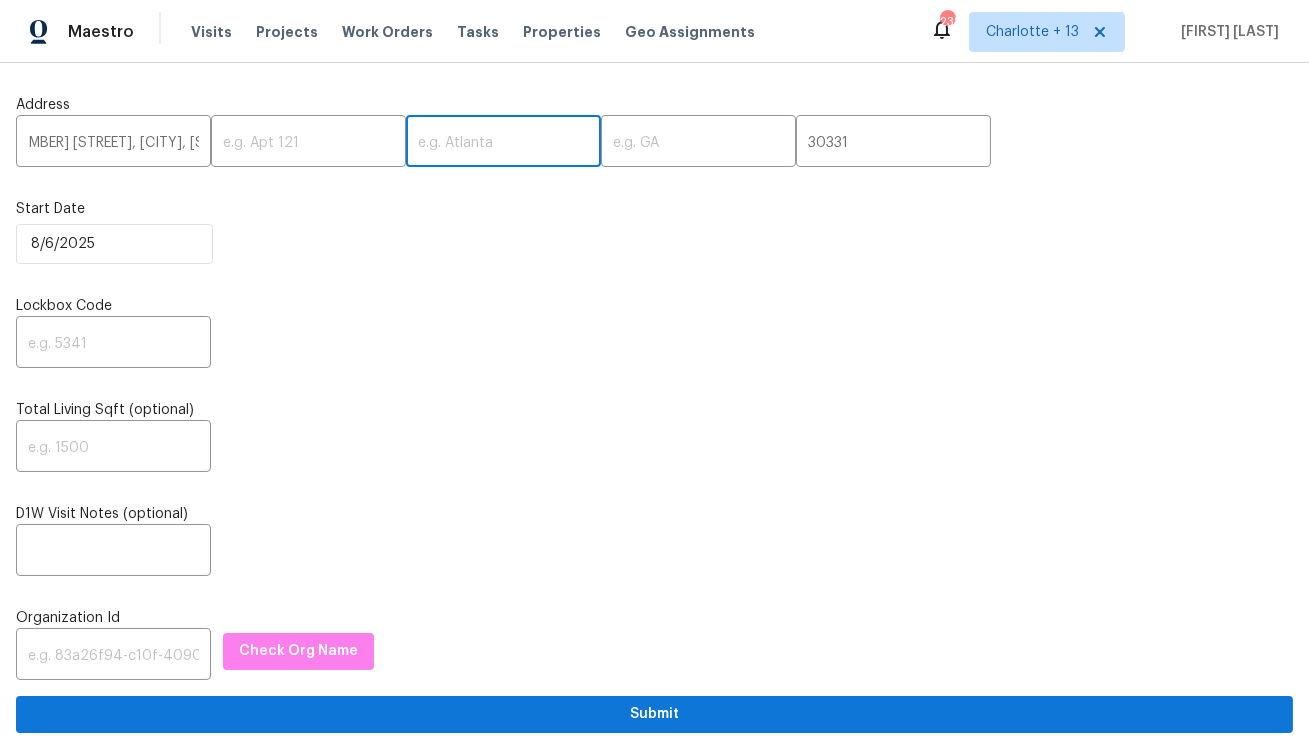 scroll, scrollTop: 0, scrollLeft: 0, axis: both 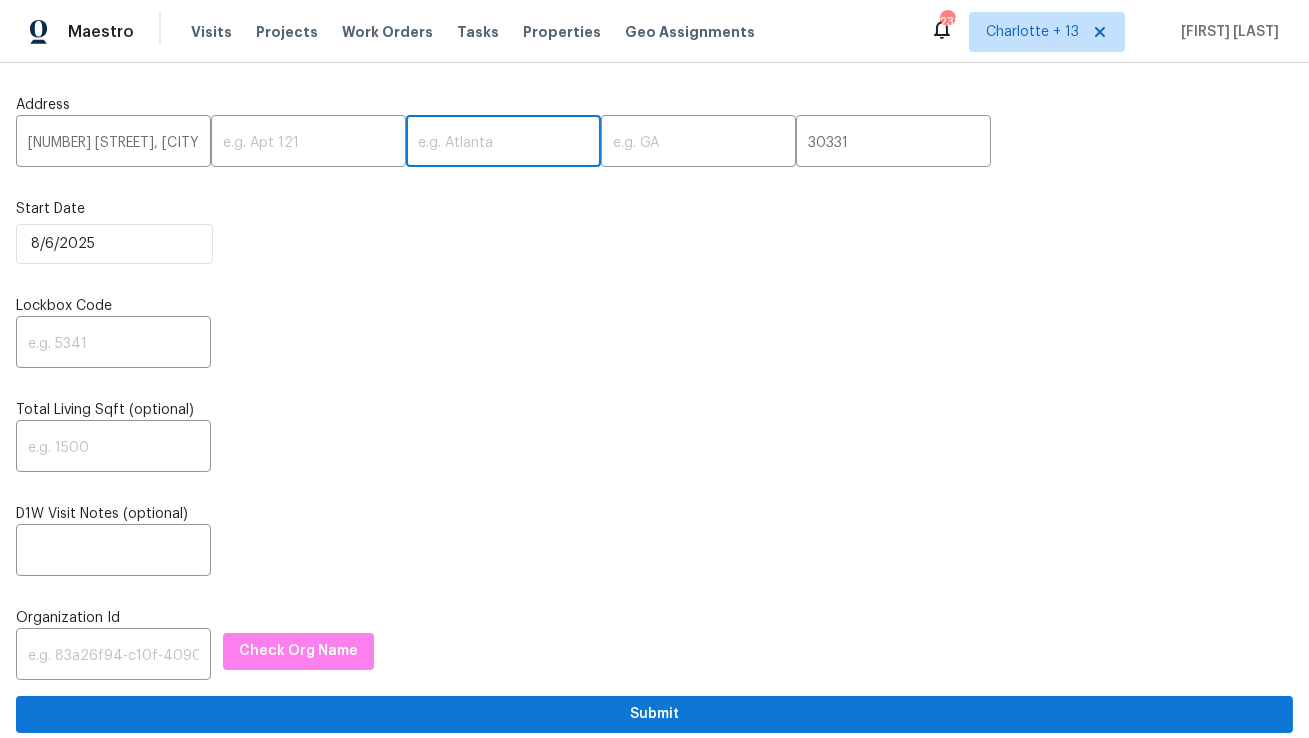 click at bounding box center [503, 143] 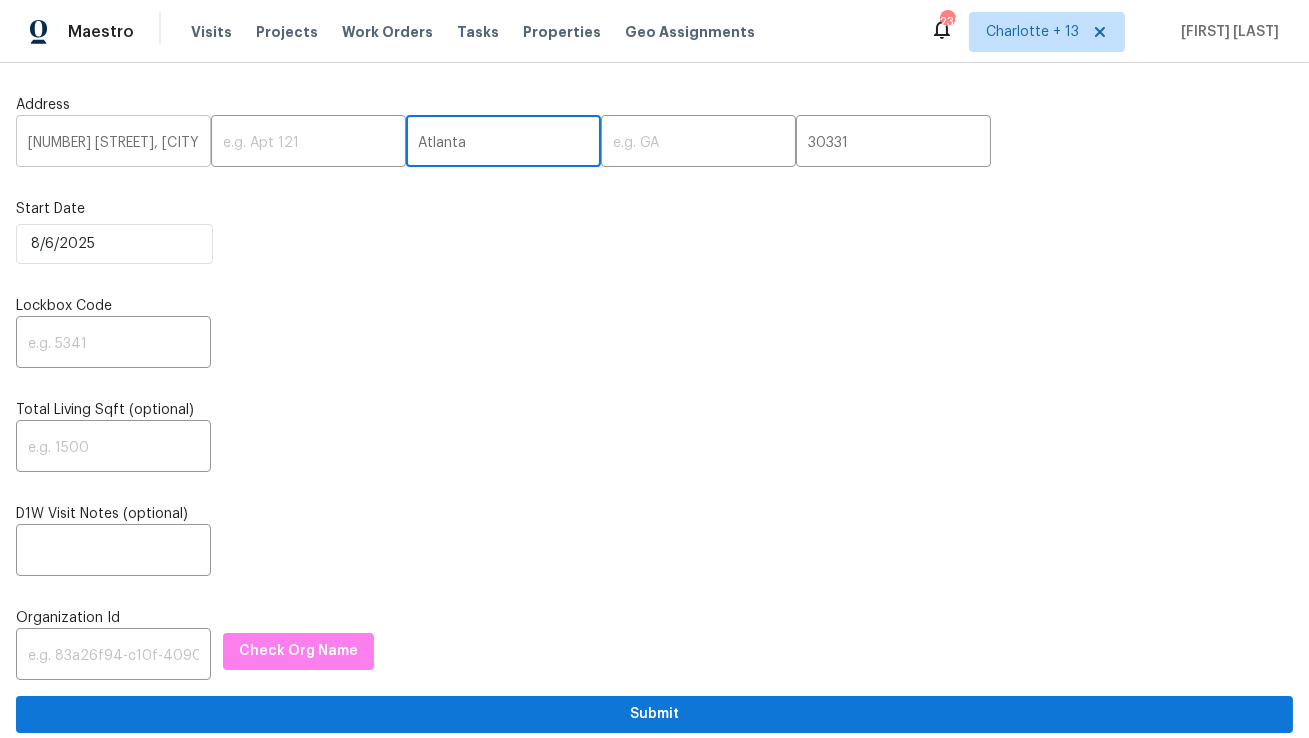 scroll, scrollTop: 0, scrollLeft: 0, axis: both 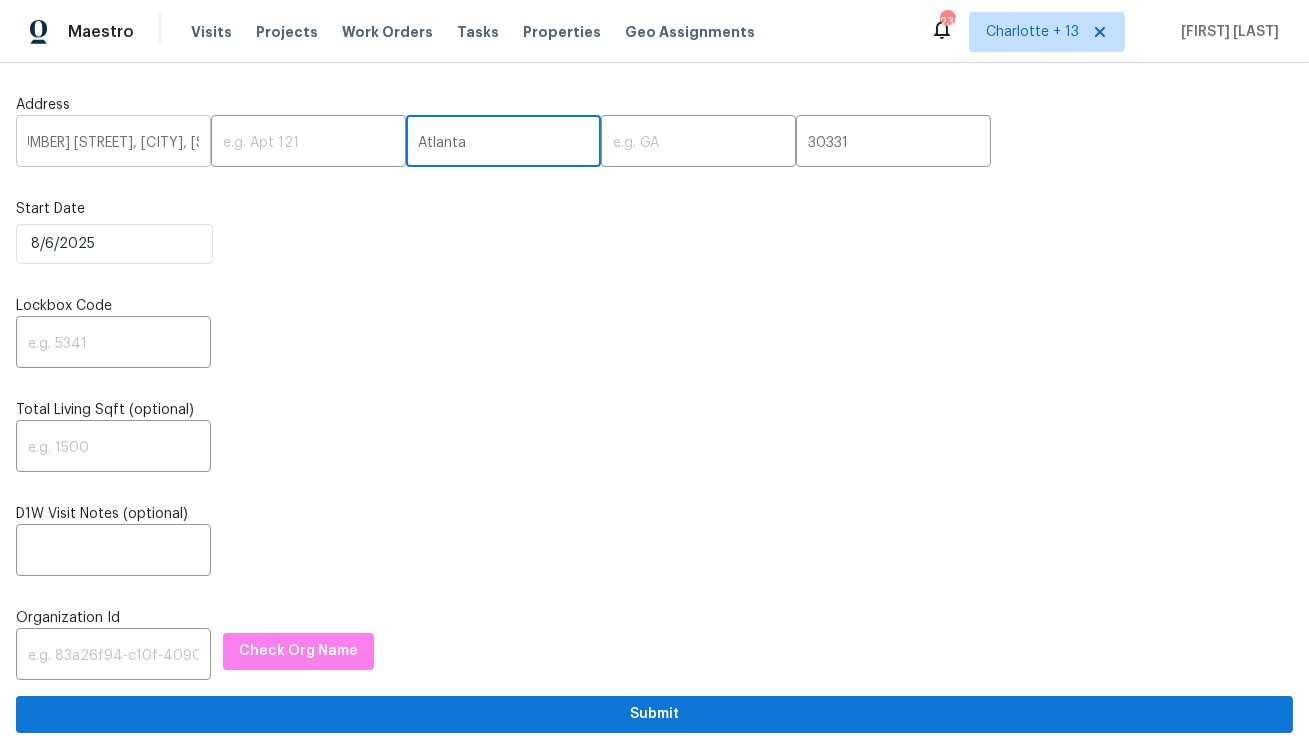 type on "Atlanta" 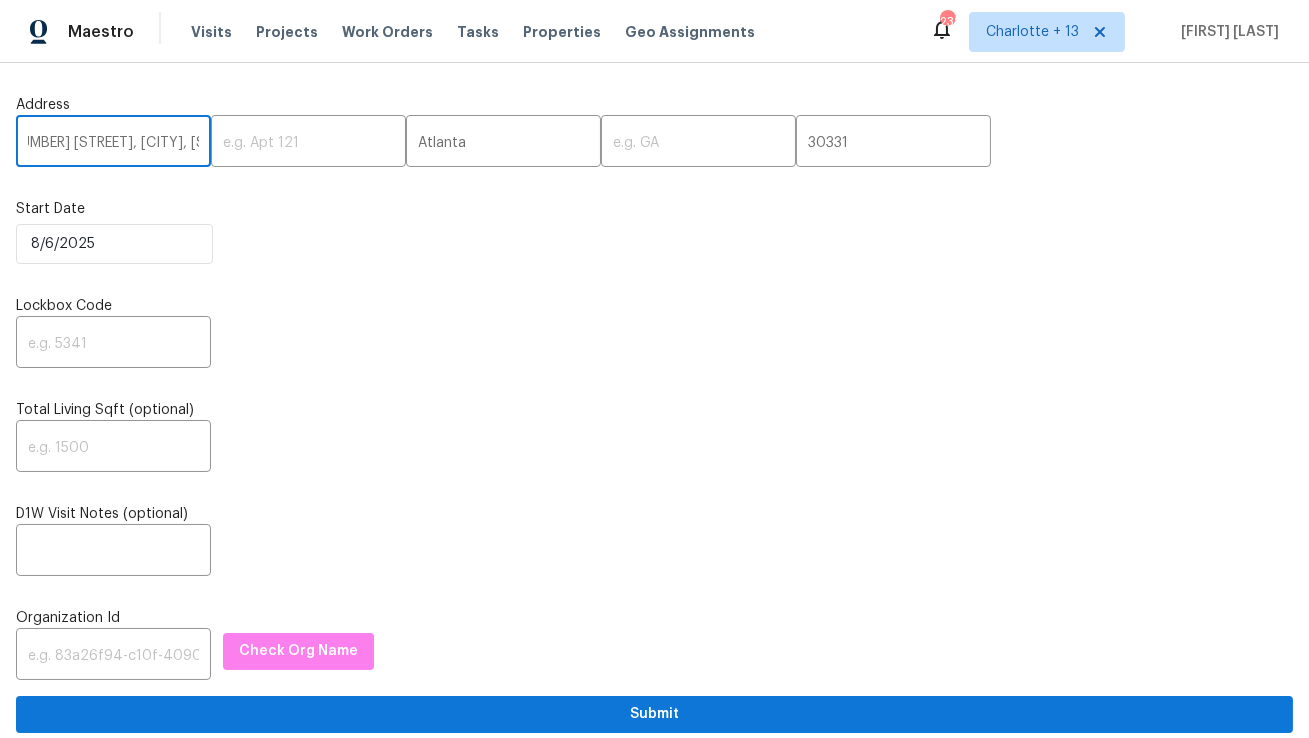 click on "[NUMBER] [STREET], [CITY], [STATE]" at bounding box center (113, 143) 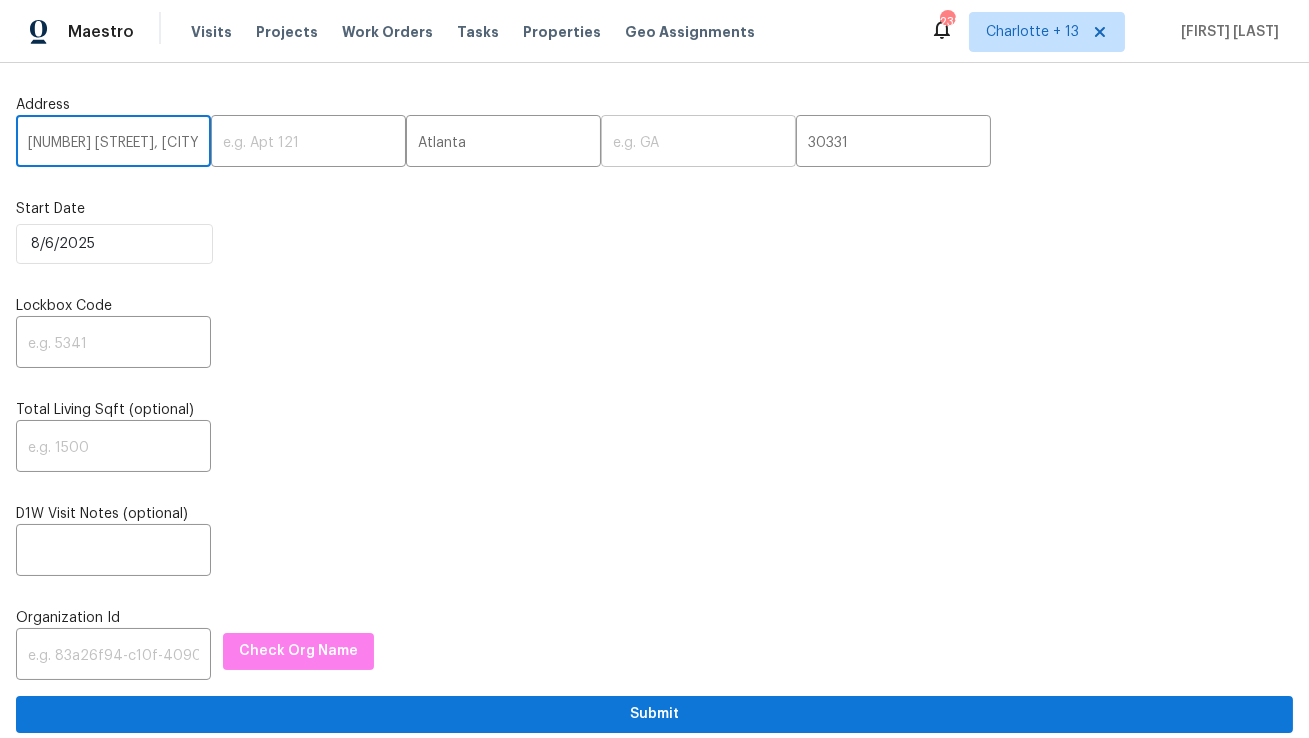 type on "[NUMBER] [STREET], [CITY], [STATE]" 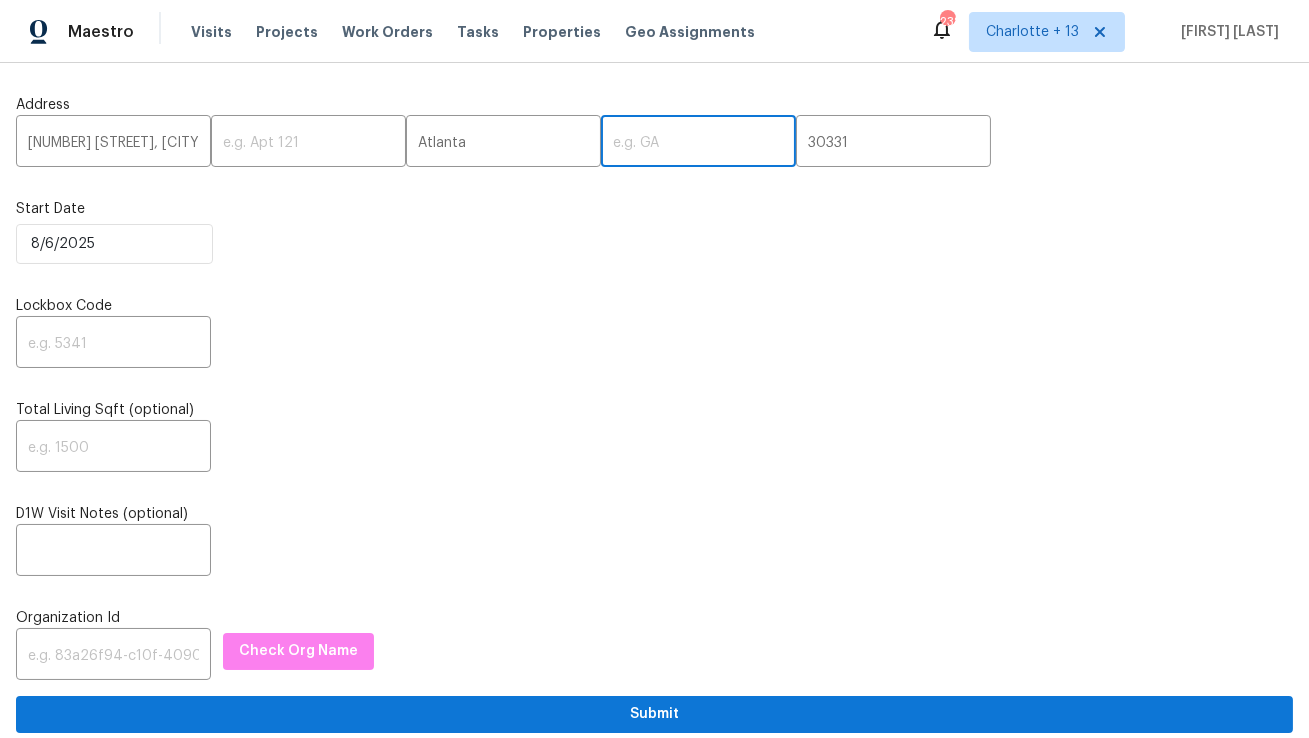 paste on "GA" 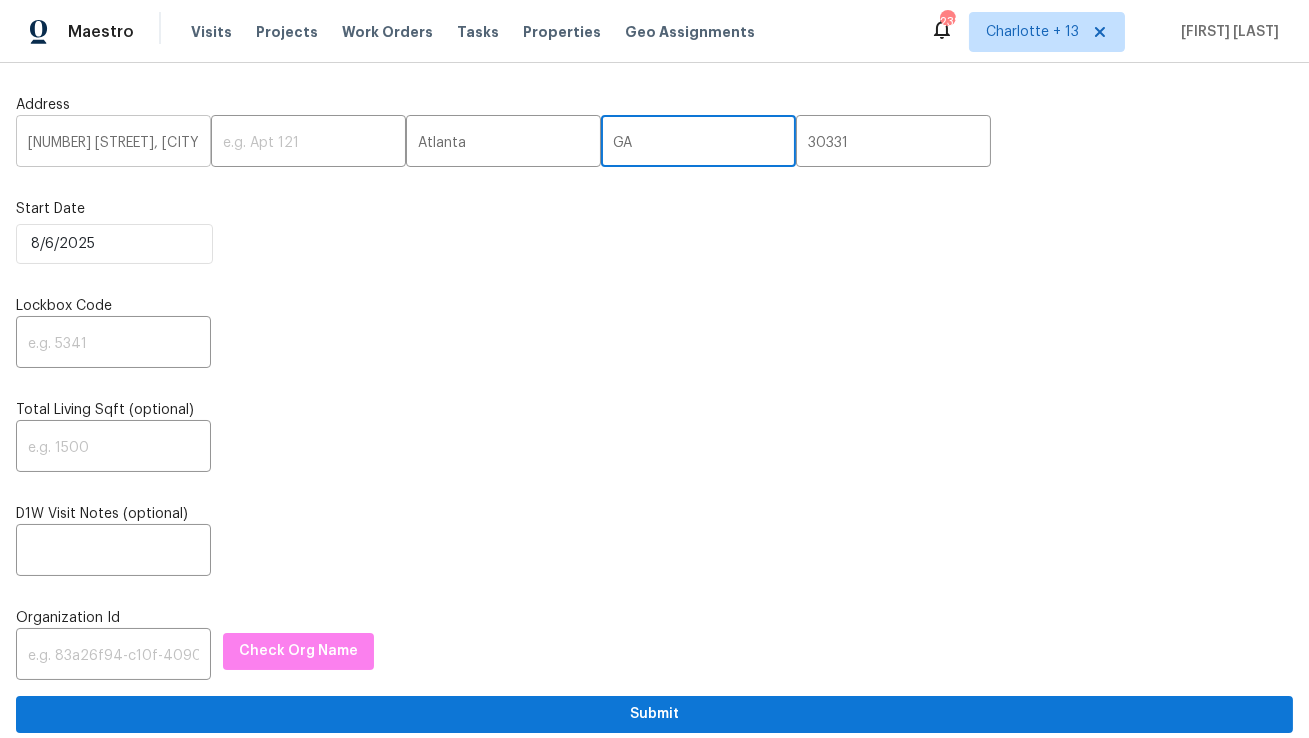 type on "GA" 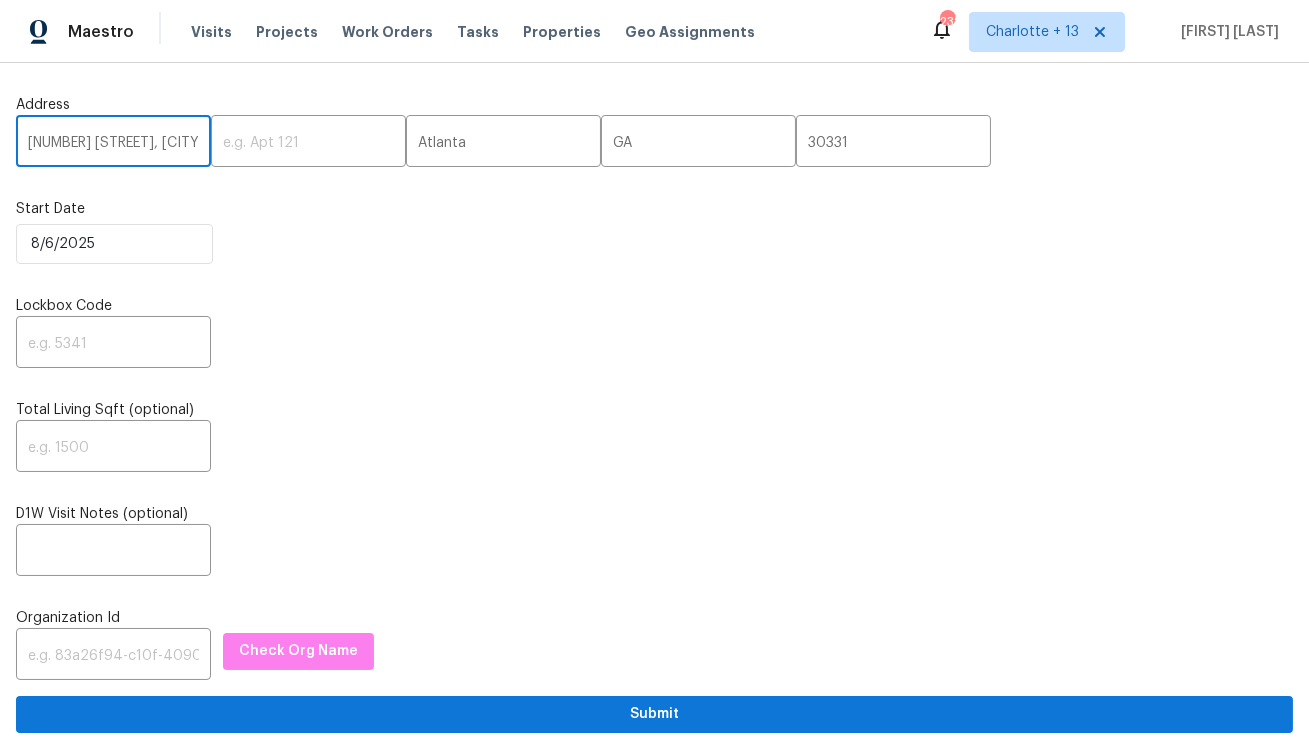 click on "[NUMBER] [STREET], [CITY], [STATE]" at bounding box center [113, 143] 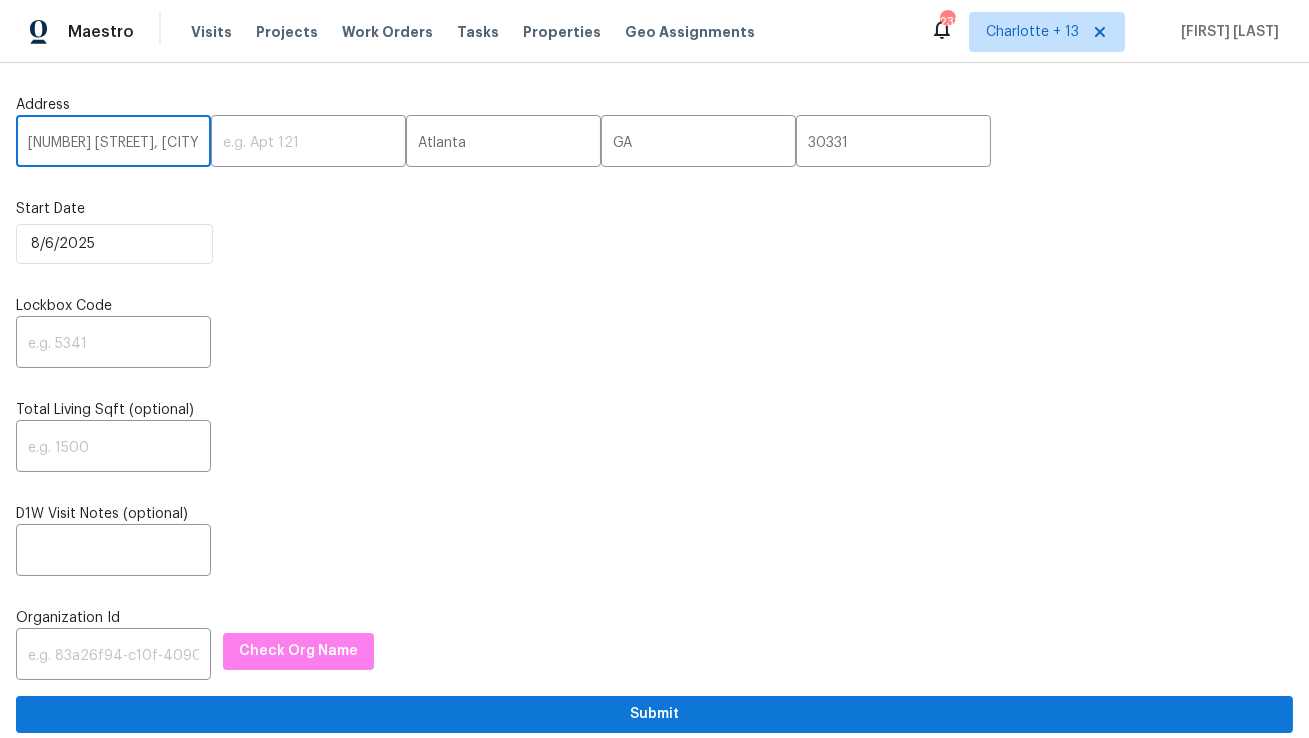 type on "[NUMBER] [STREET], [CITY], [STATE]" 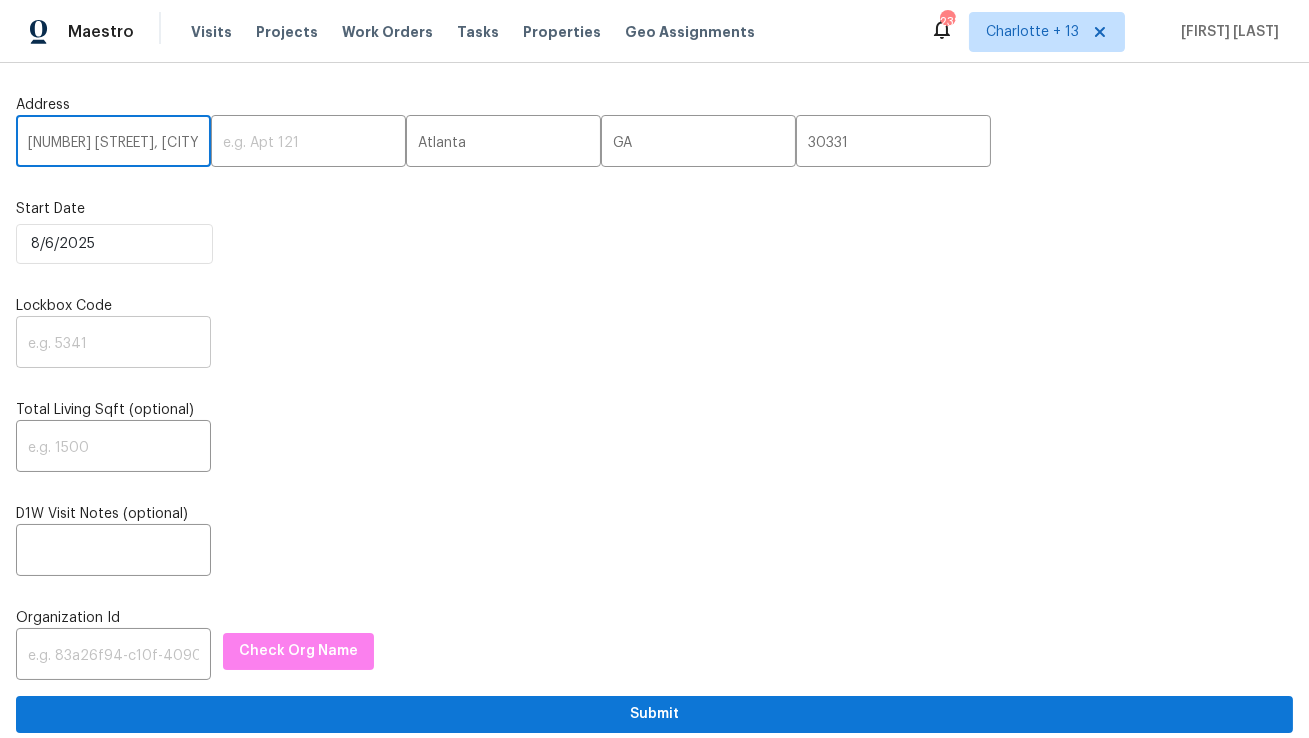 click at bounding box center (113, 344) 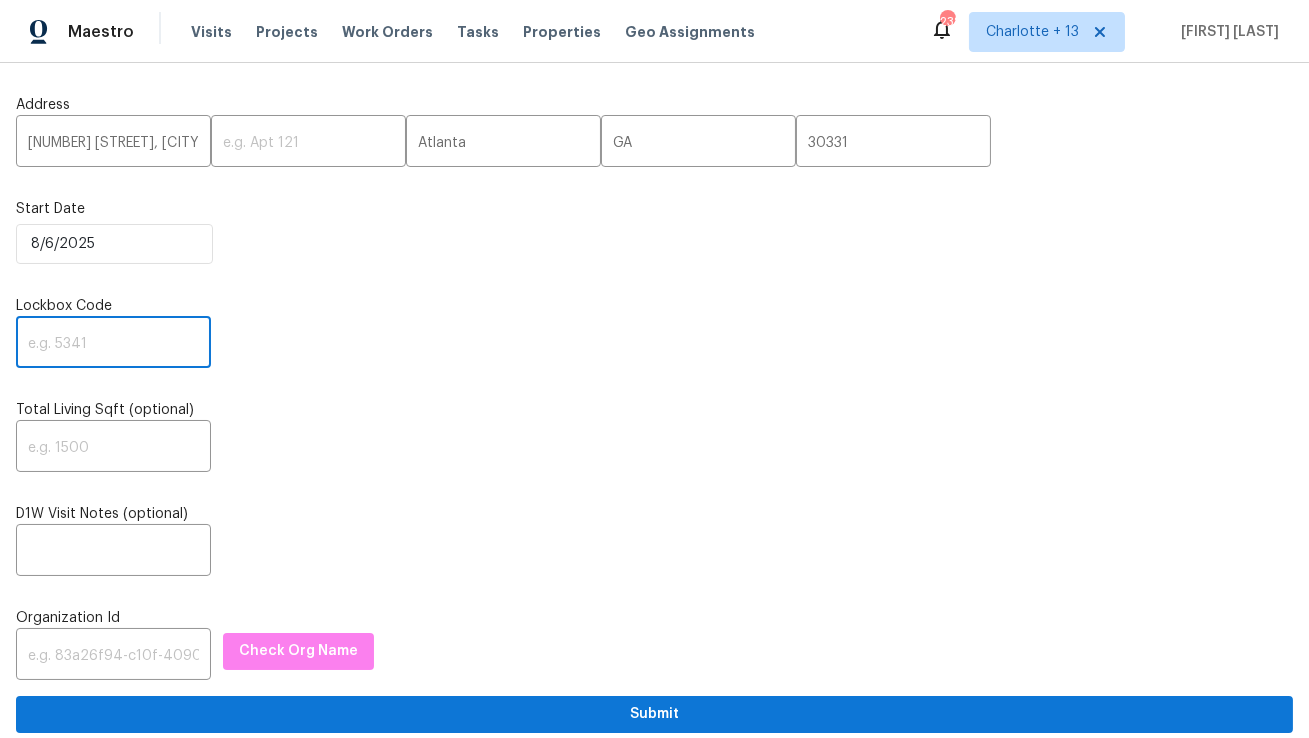 paste on "3236" 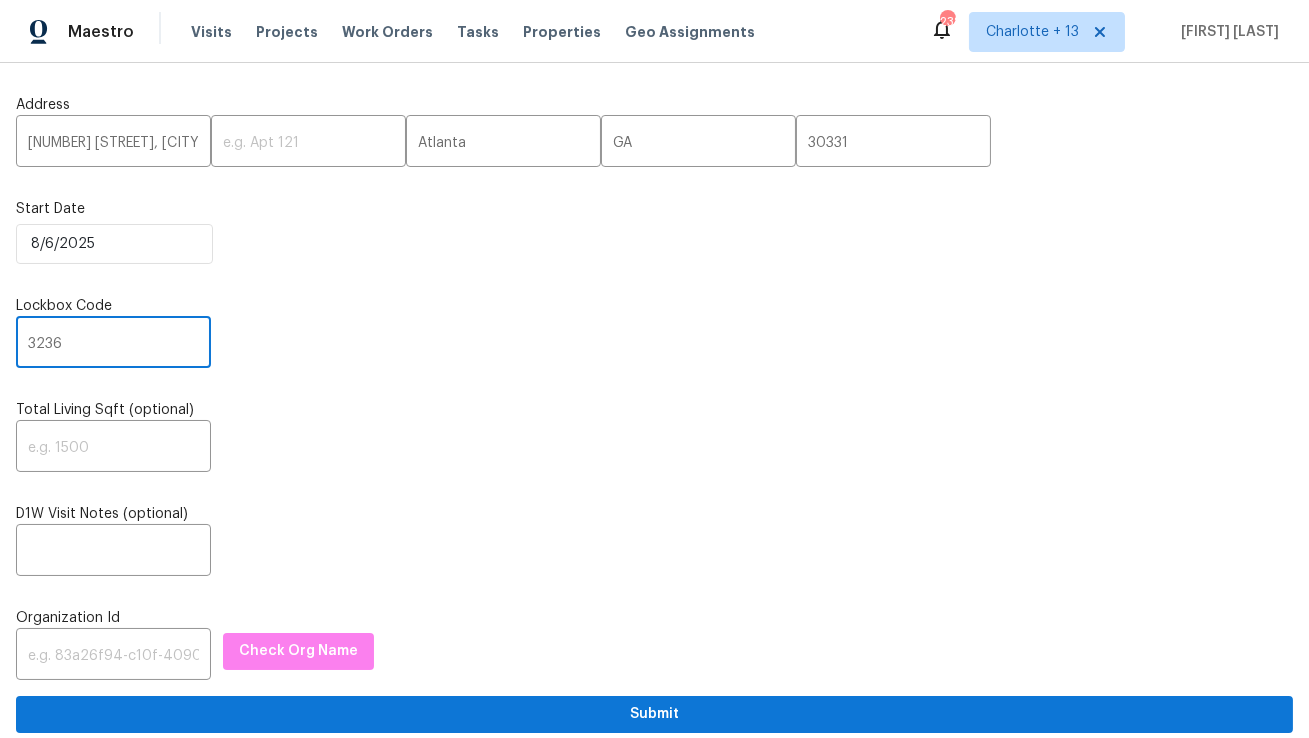 type on "3236" 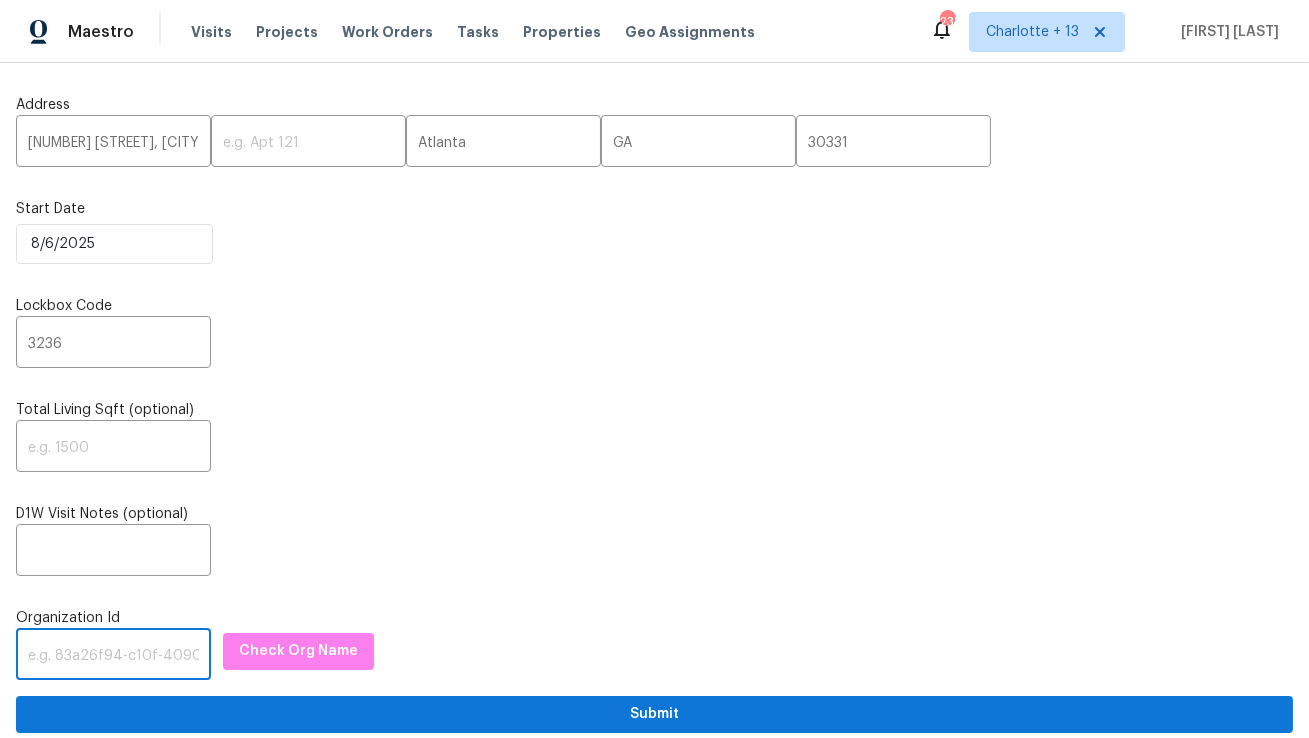 click at bounding box center [113, 656] 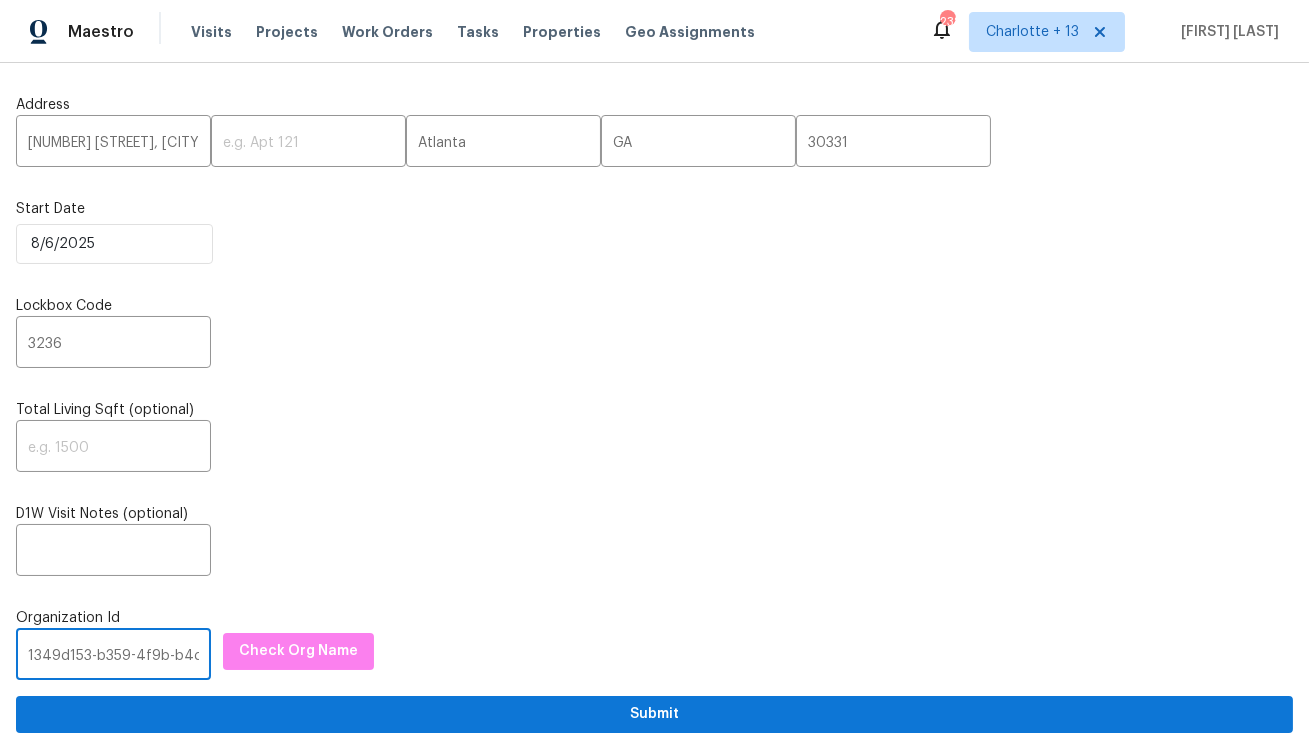 scroll, scrollTop: 0, scrollLeft: 118, axis: horizontal 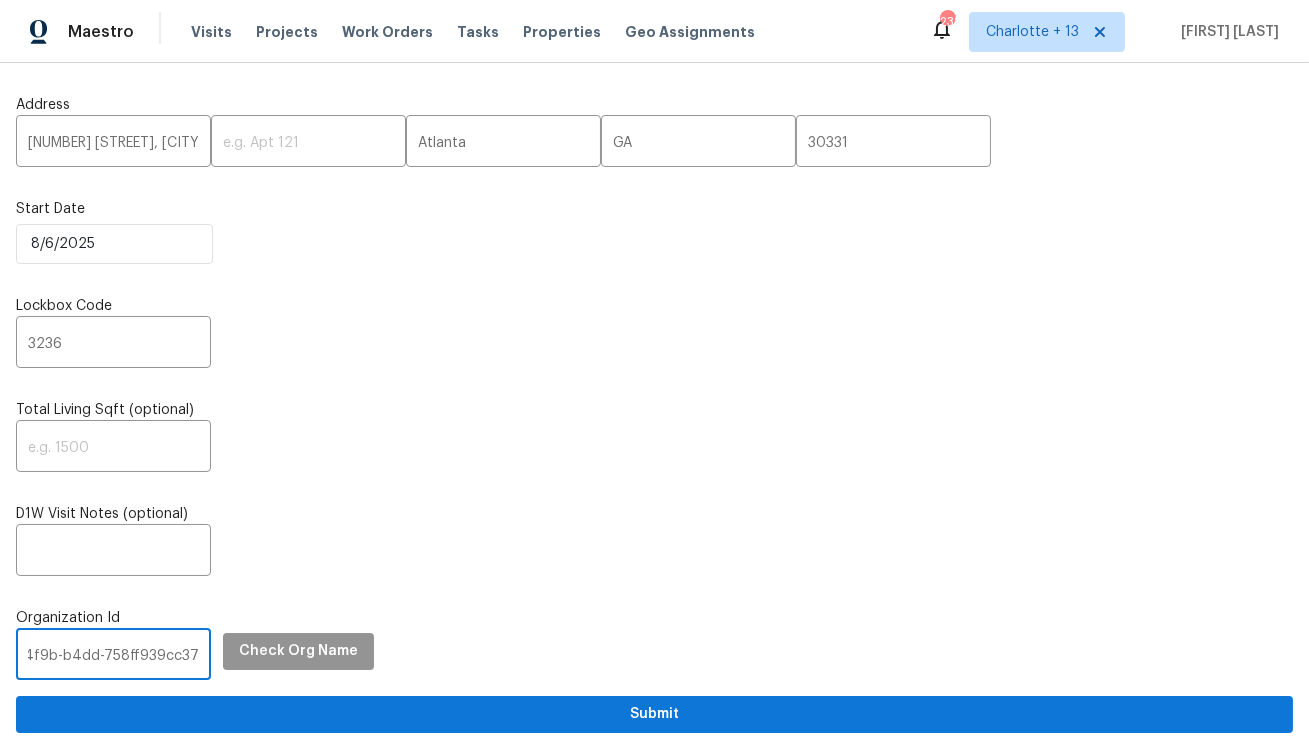 type on "1349d153-b359-4f9b-b4dd-758ff939cc37" 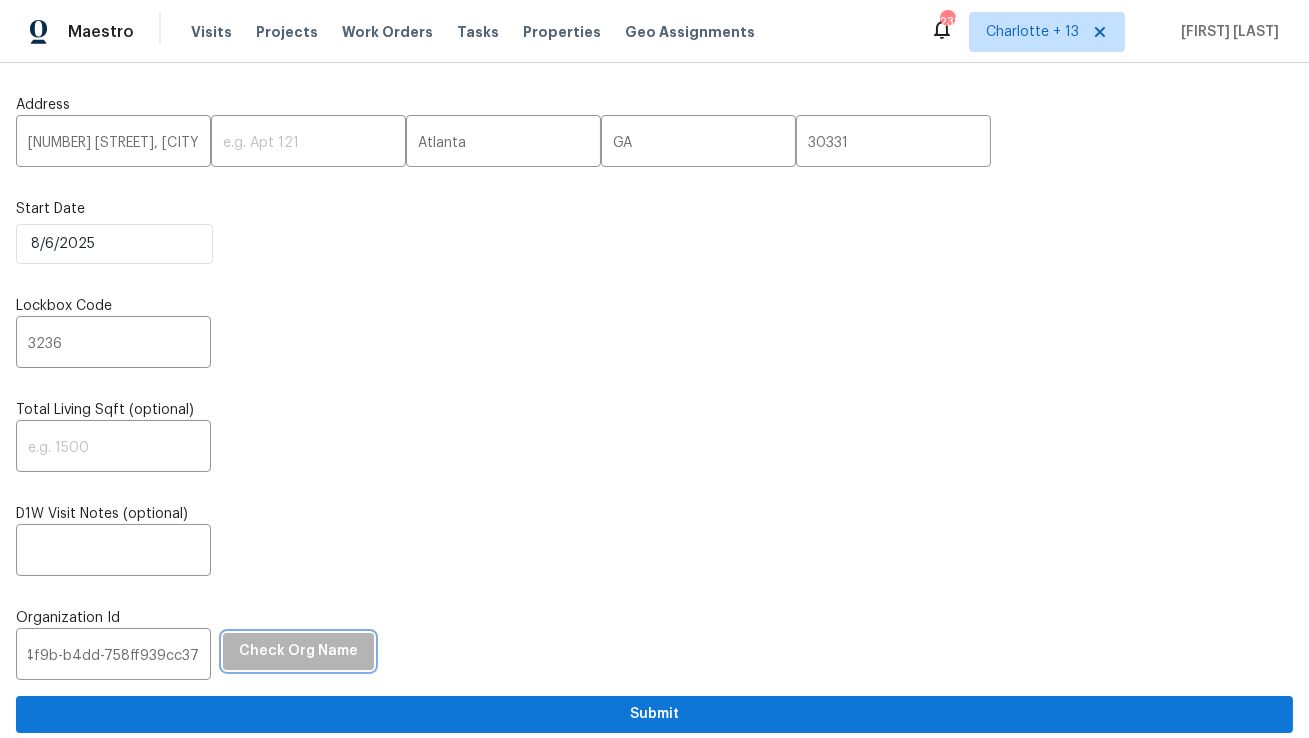 scroll, scrollTop: 0, scrollLeft: 0, axis: both 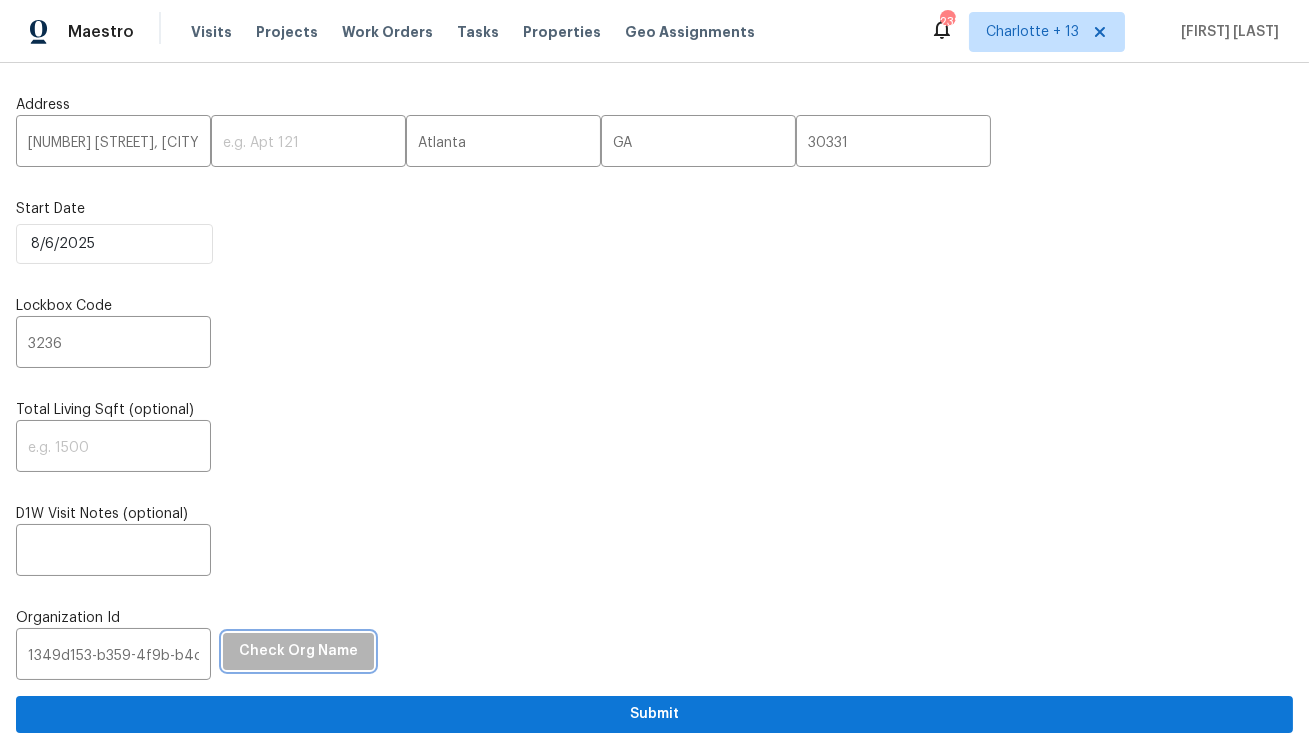 click on "Check Org Name" at bounding box center [298, 651] 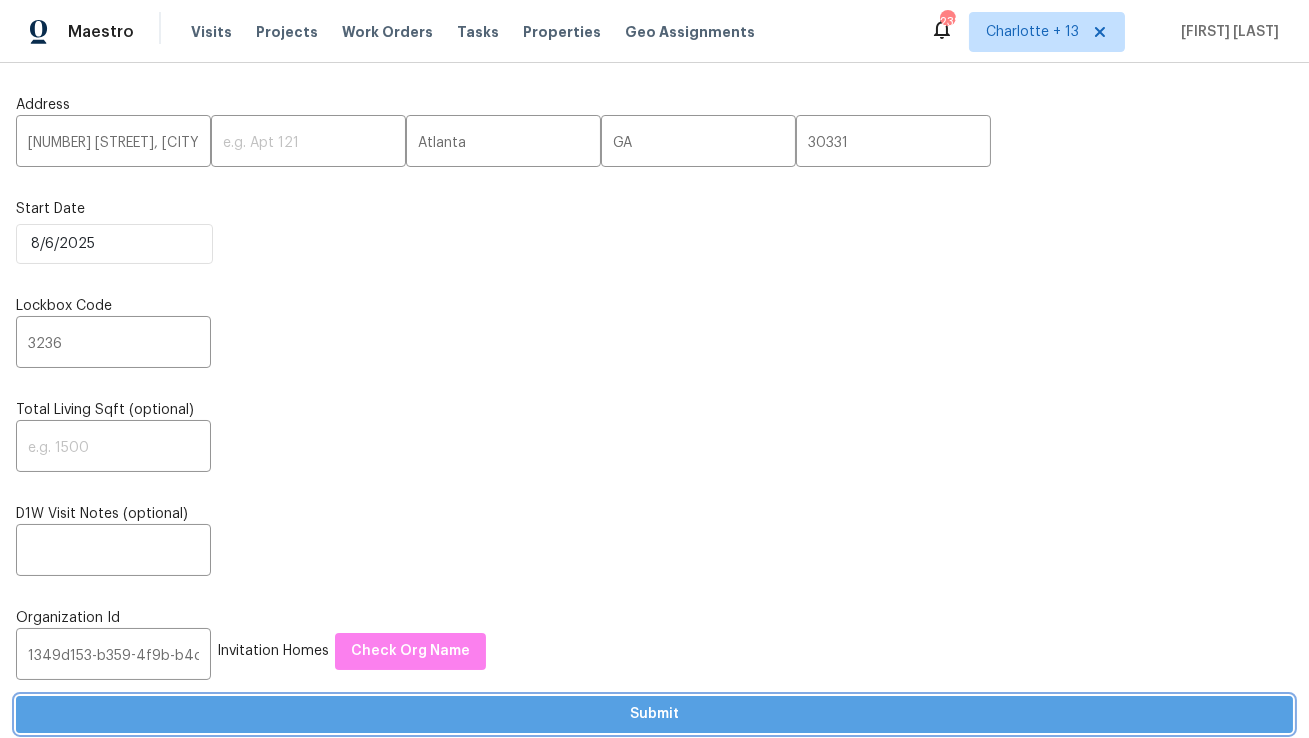 click on "Submit" at bounding box center [654, 714] 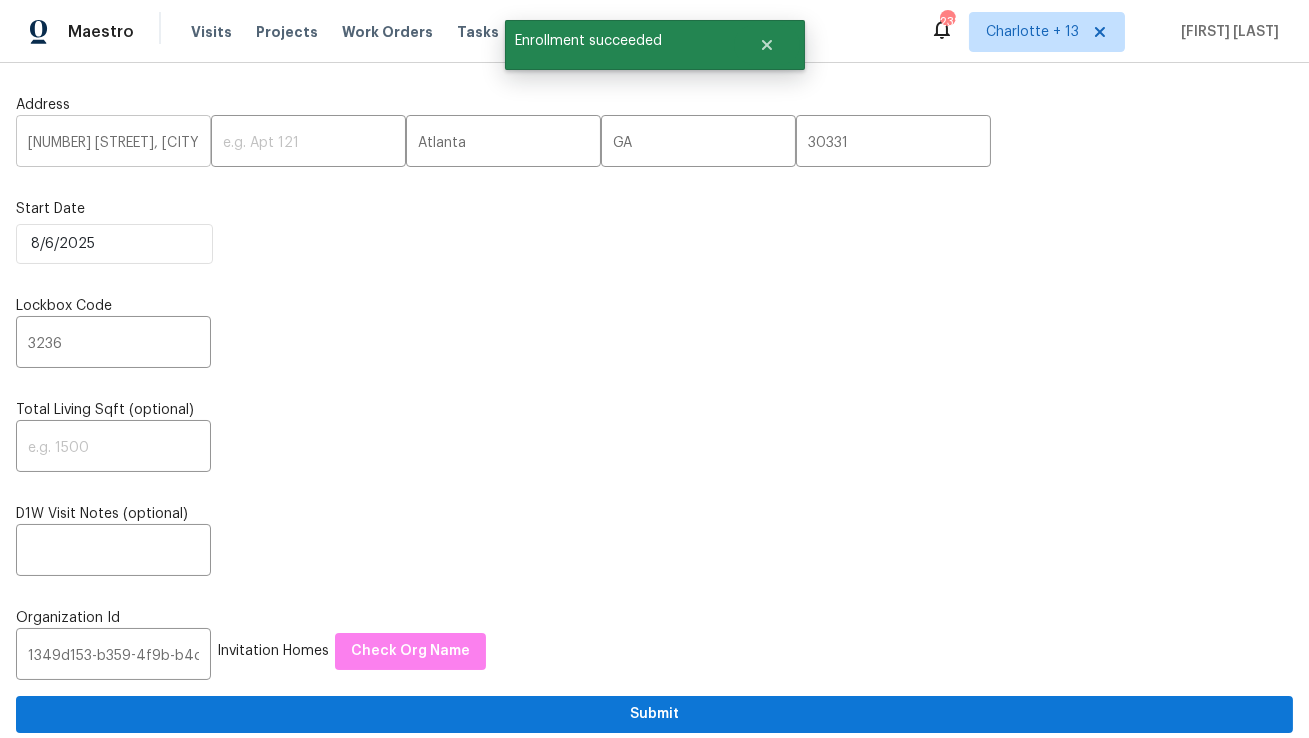 click on "[NUMBER] [STREET], [CITY], [STATE]" at bounding box center [113, 143] 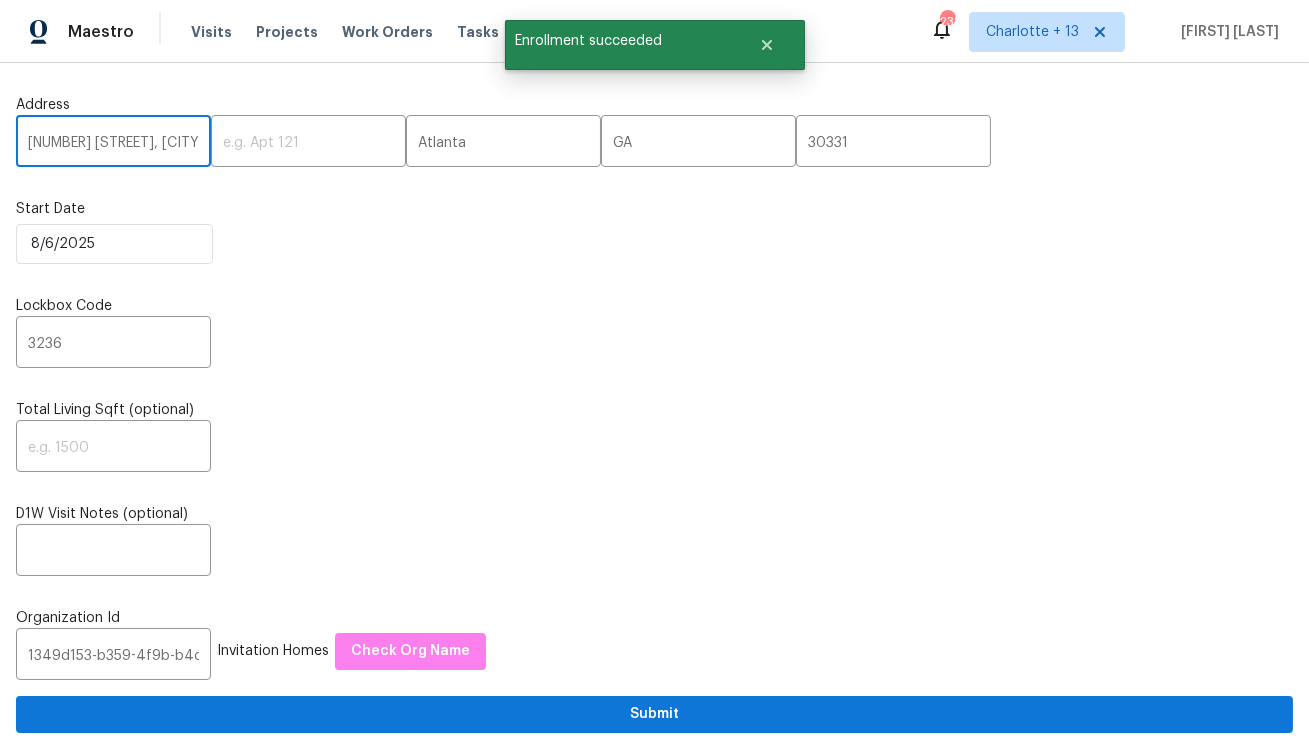 click on "[NUMBER] [STREET], [CITY], [STATE]" at bounding box center (113, 143) 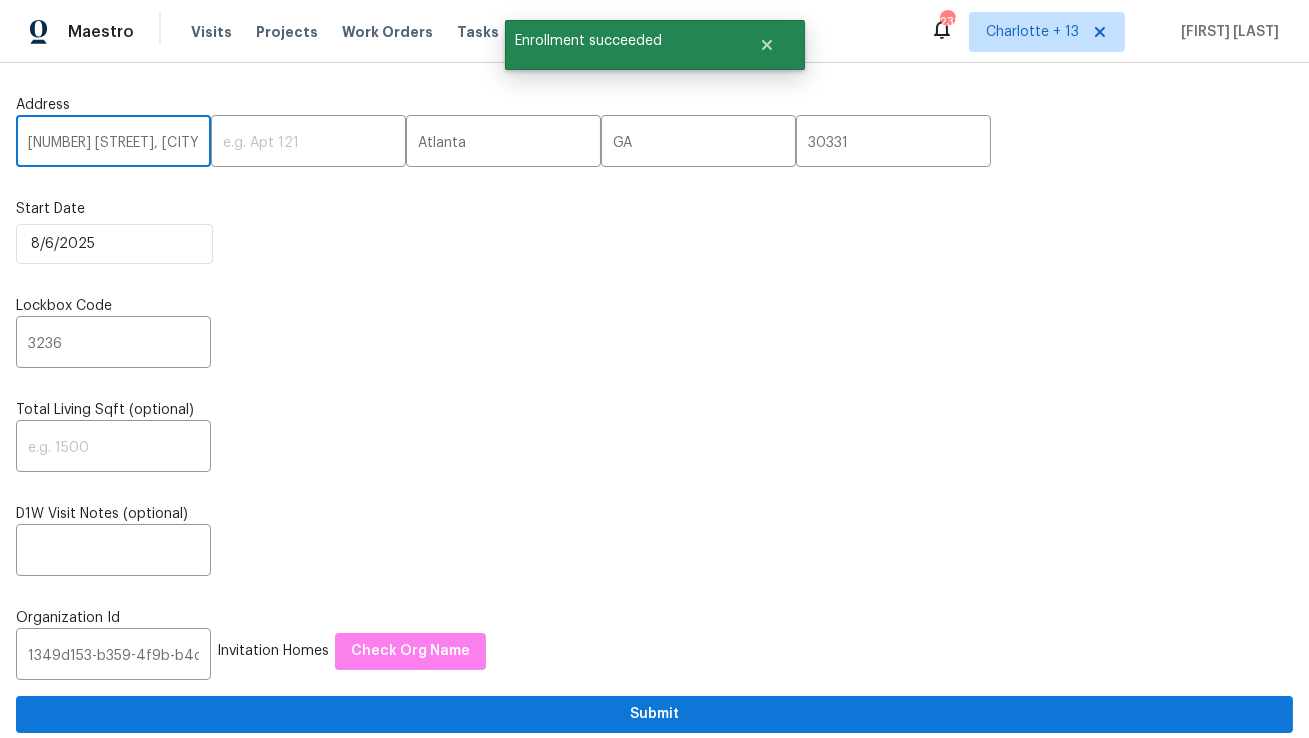 click on "[NUMBER] [STREET], [CITY], [STATE]" at bounding box center (113, 143) 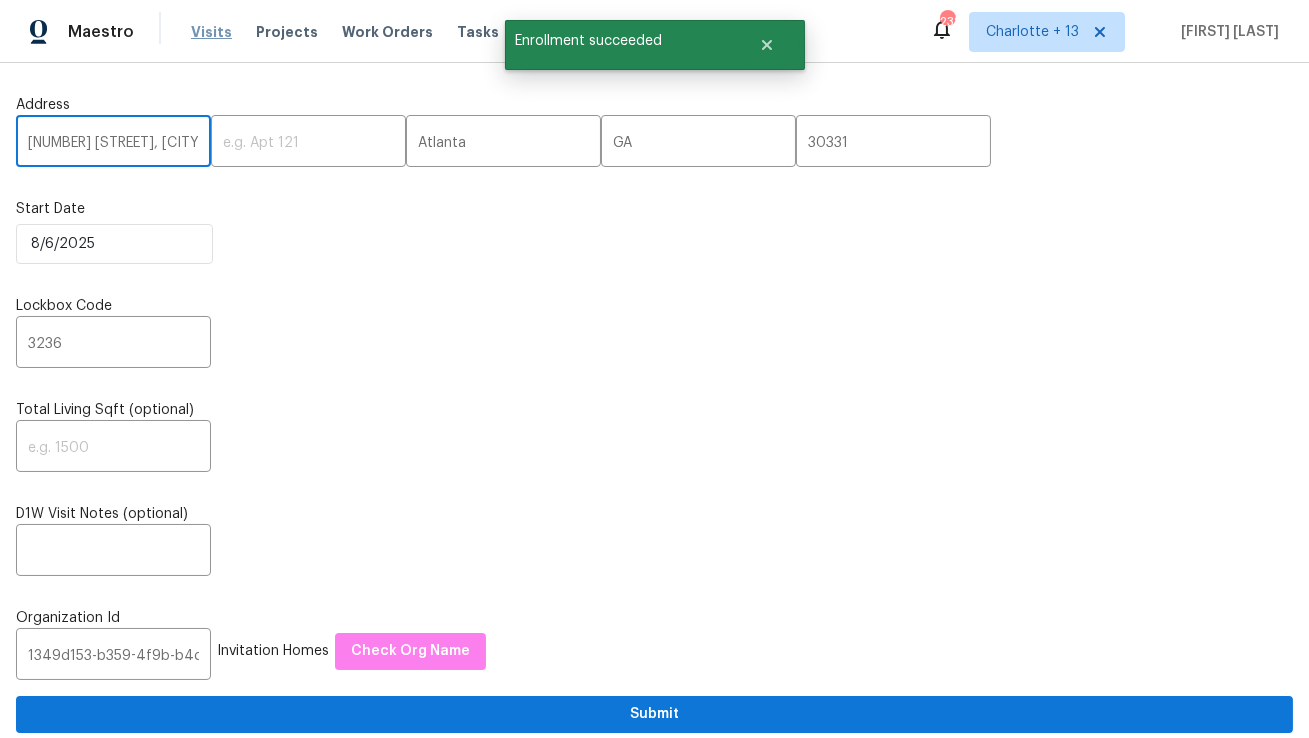 click on "Visits" at bounding box center (211, 32) 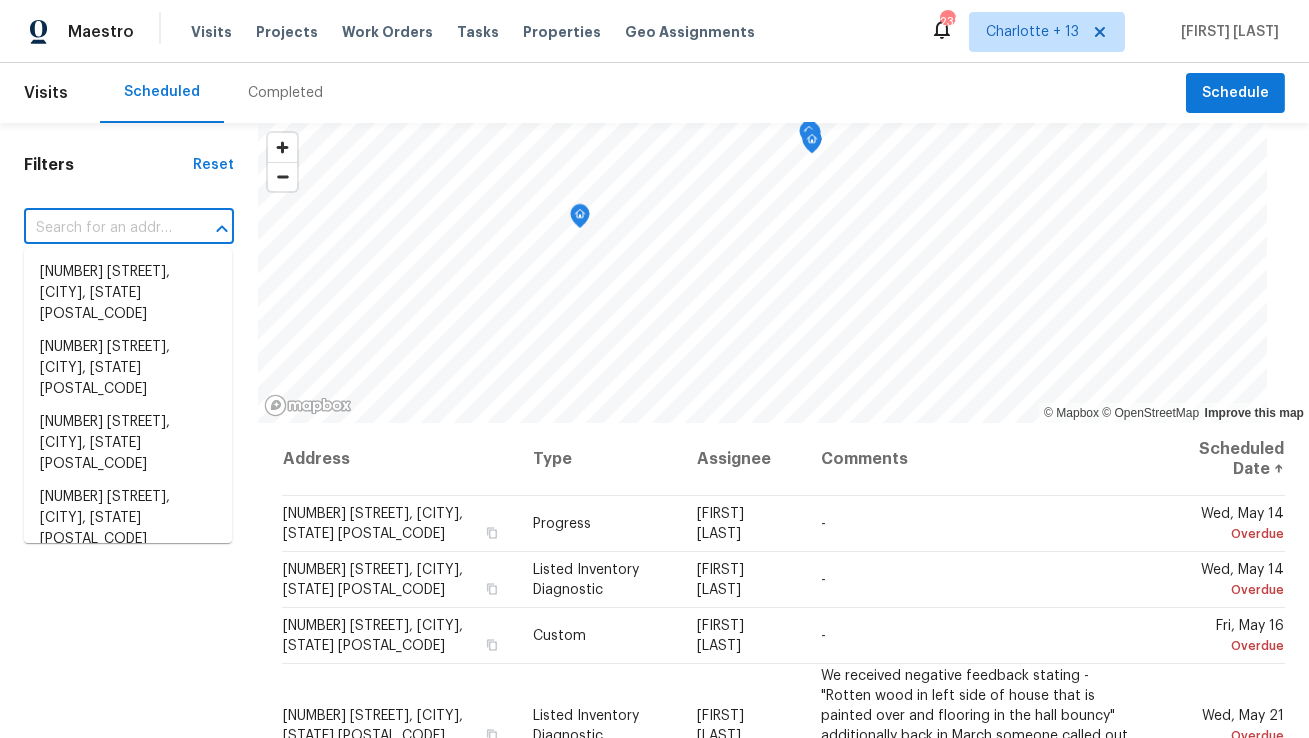 click at bounding box center [101, 228] 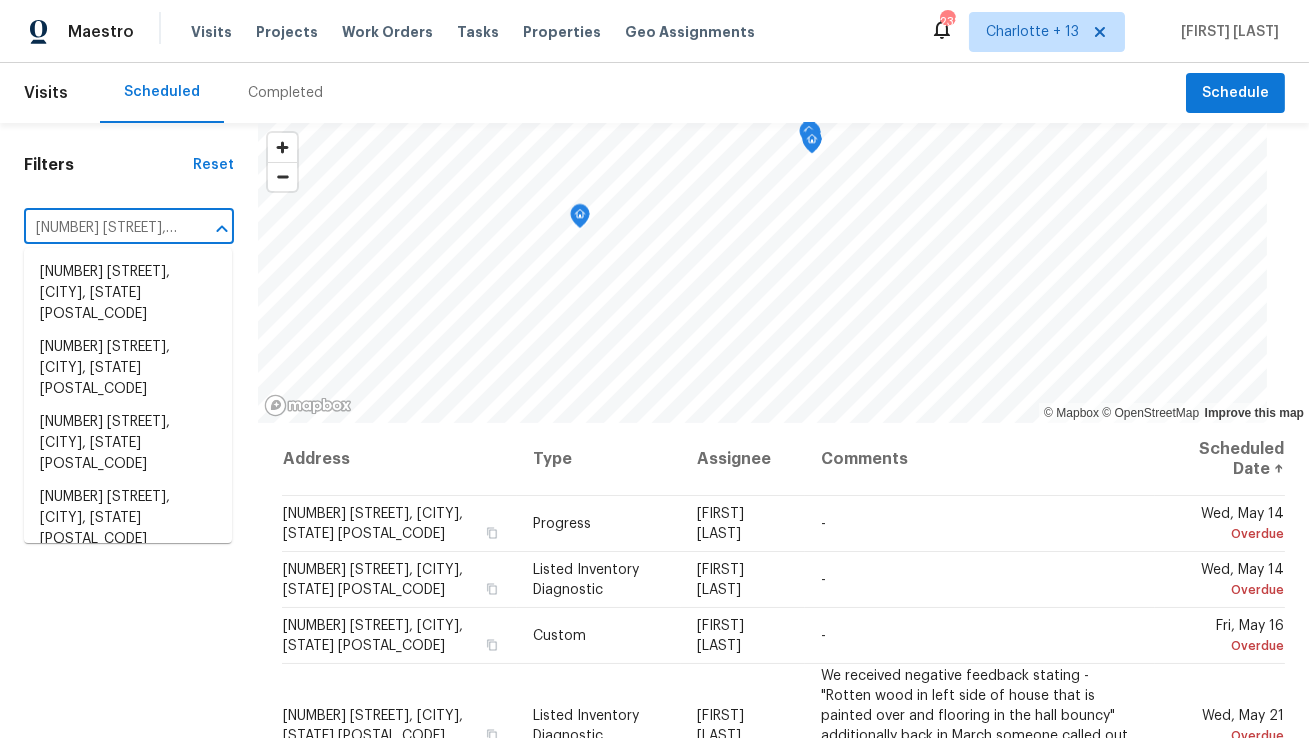 scroll, scrollTop: 0, scrollLeft: 4, axis: horizontal 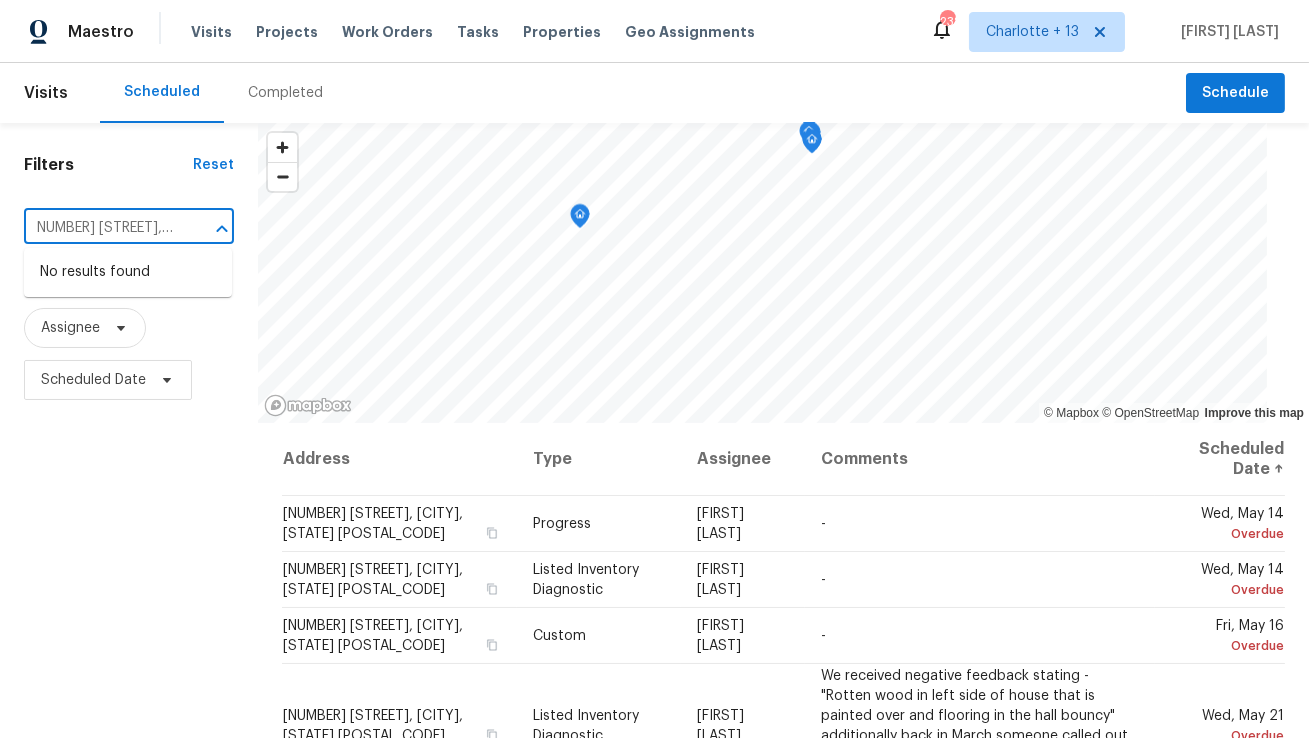 type on "[NUMBER] [STREET], [CITY], [STATE]" 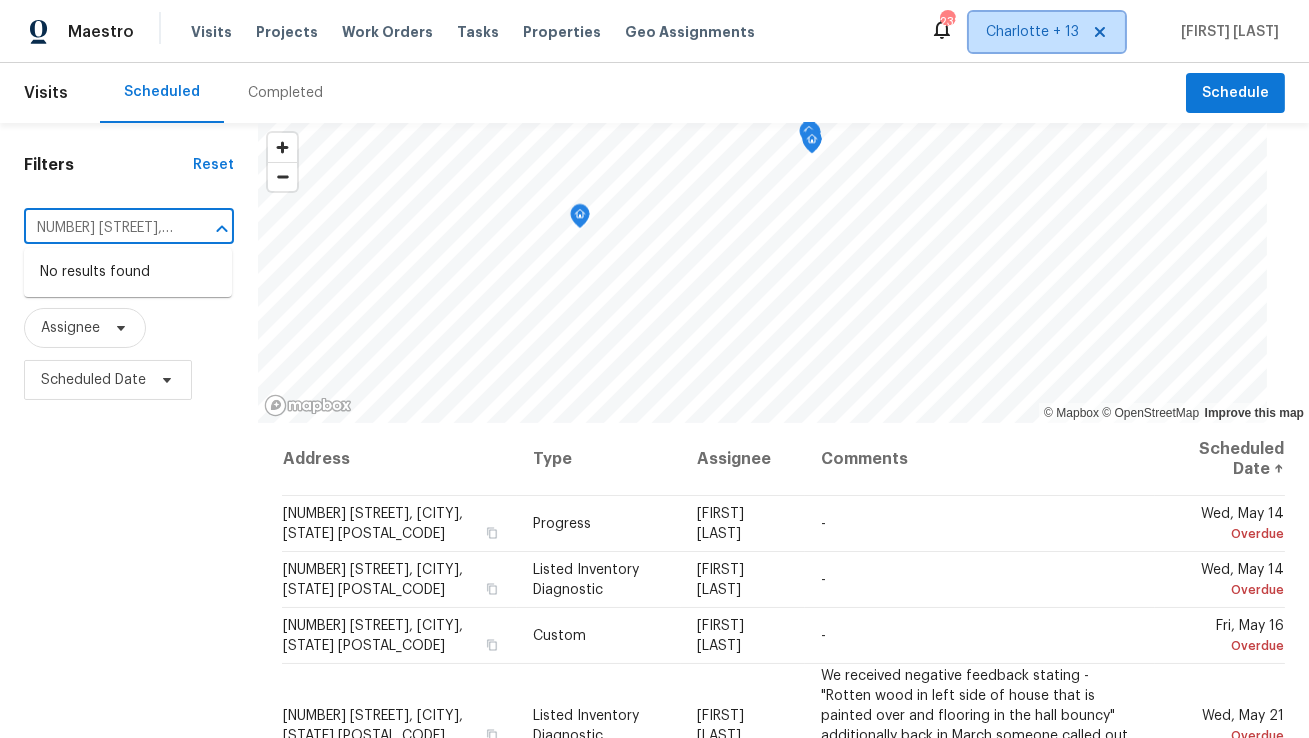 type 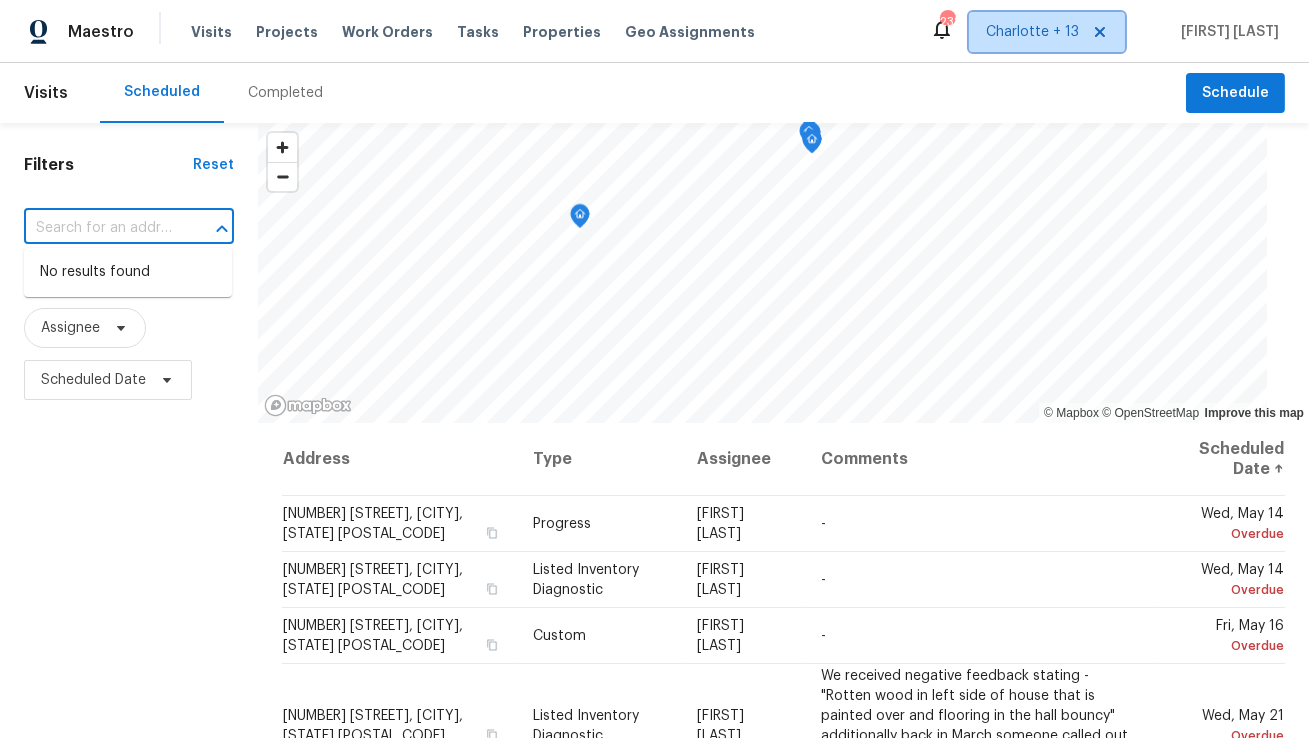 scroll, scrollTop: 0, scrollLeft: 0, axis: both 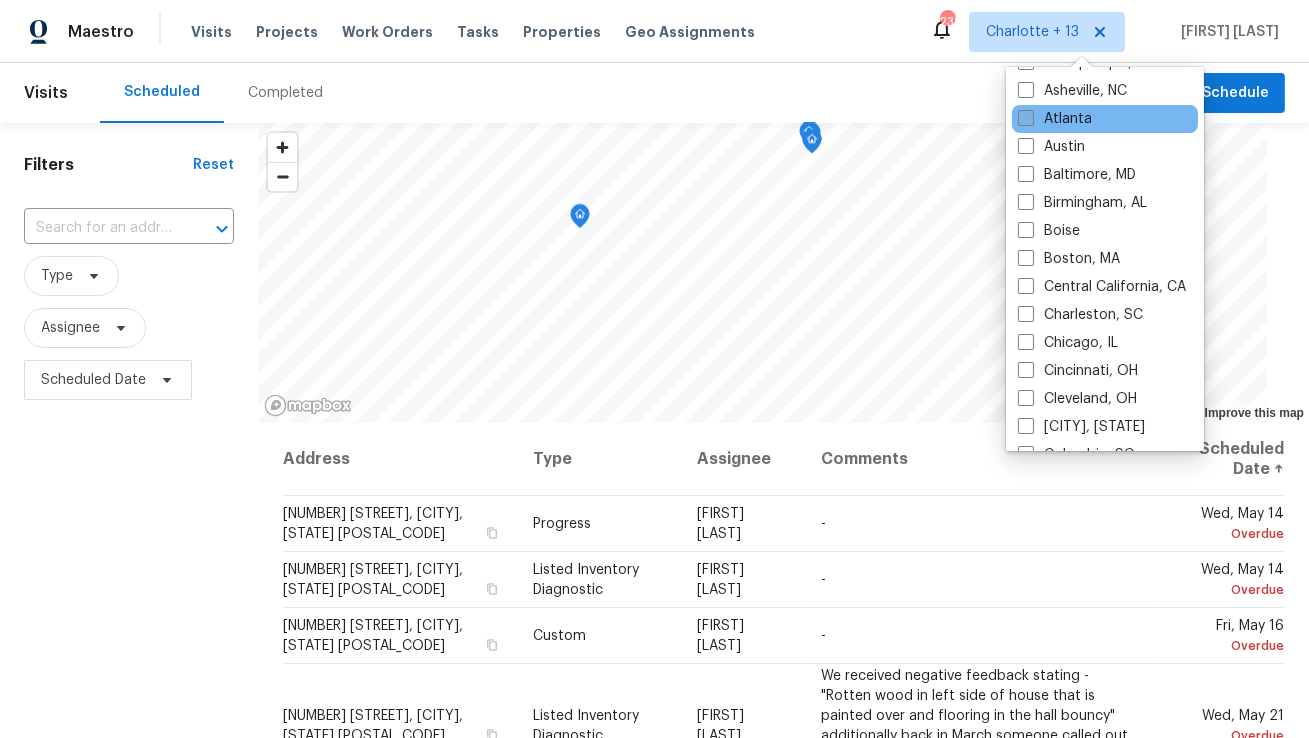 click on "Atlanta" at bounding box center [1055, 119] 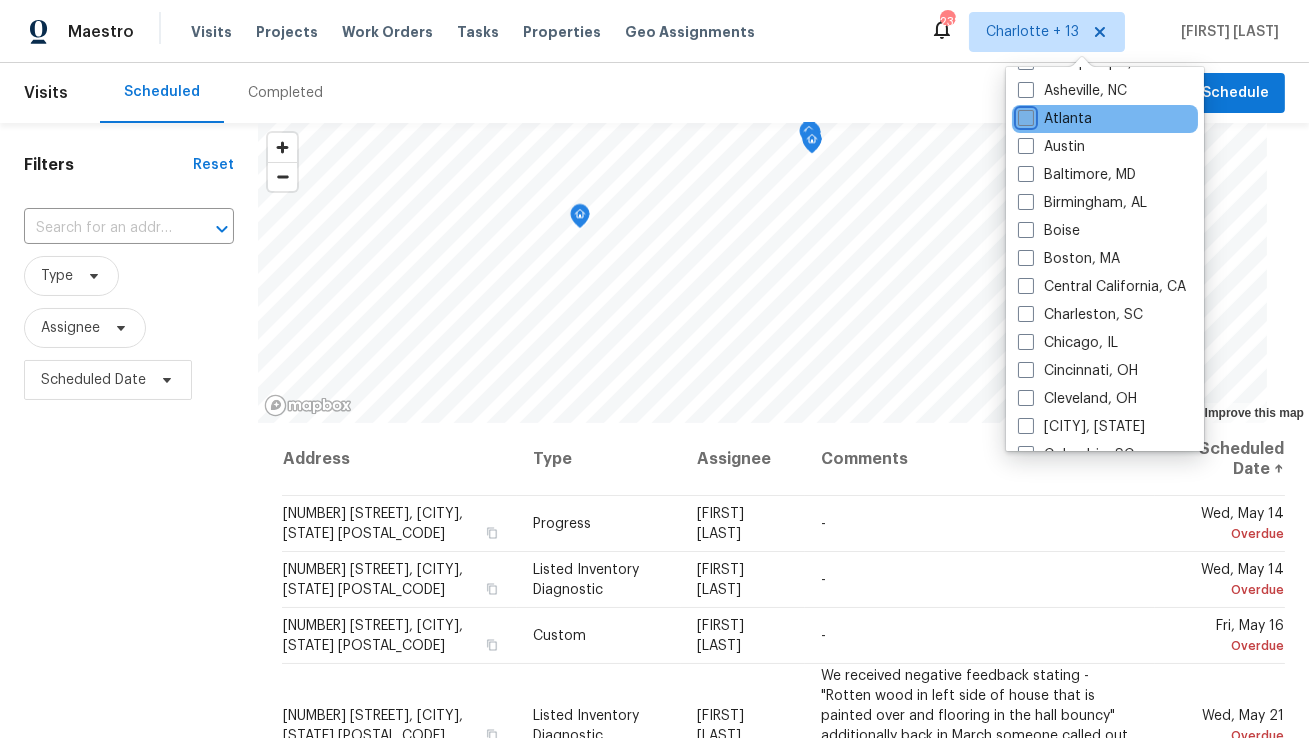 click on "Atlanta" at bounding box center [1024, 115] 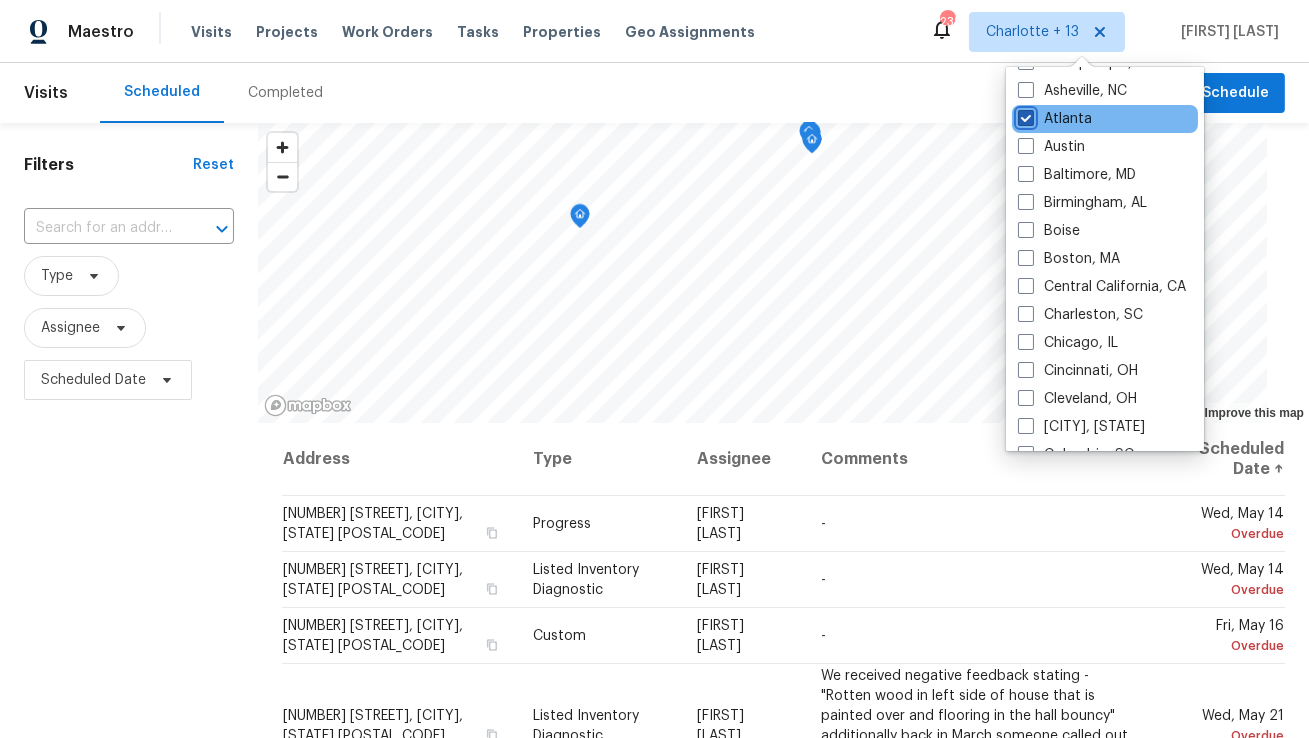 checkbox on "true" 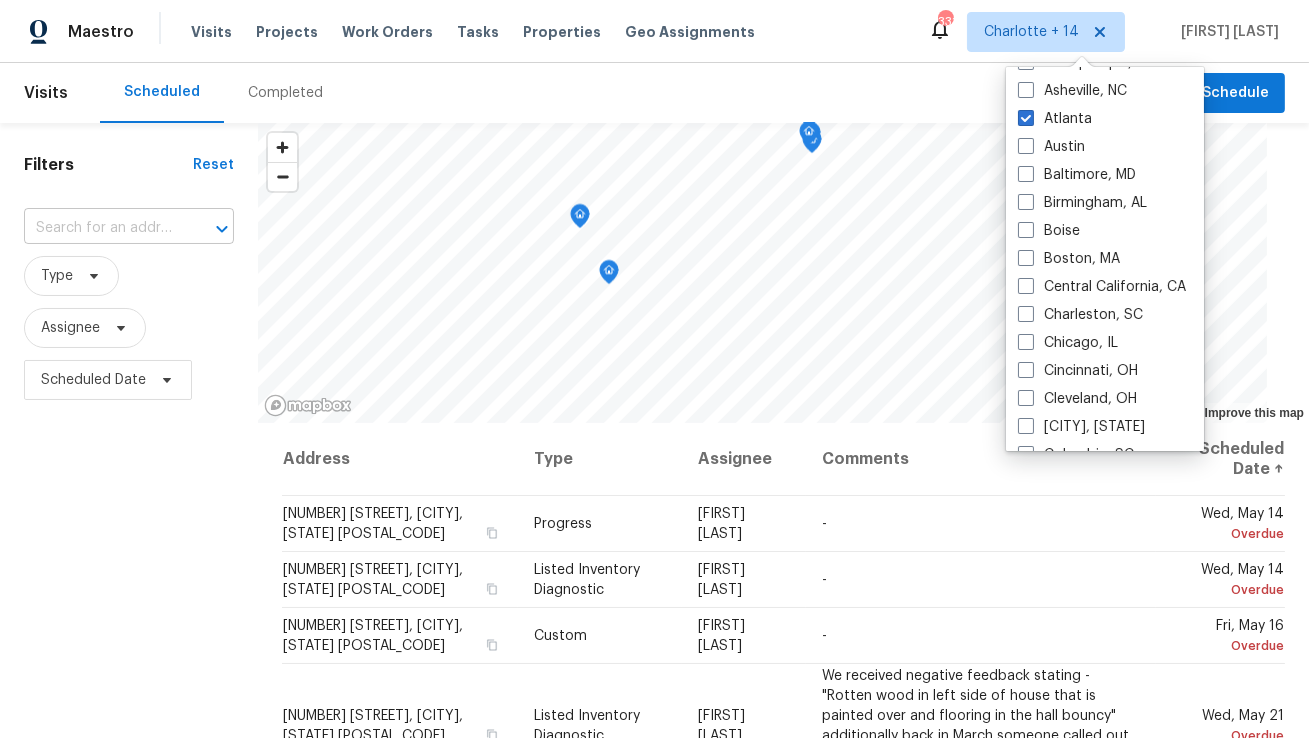 click at bounding box center [101, 228] 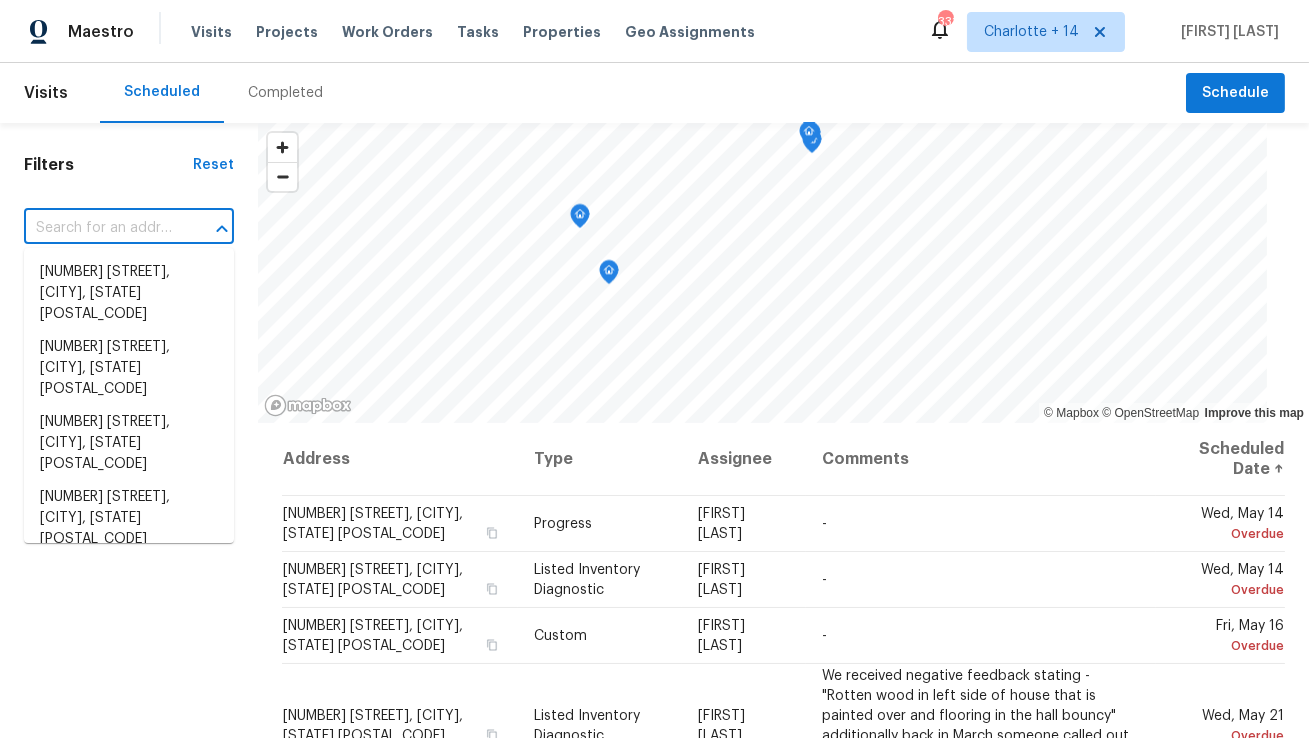 paste on "[NUMBER] [STREET], [CITY], [STATE]" 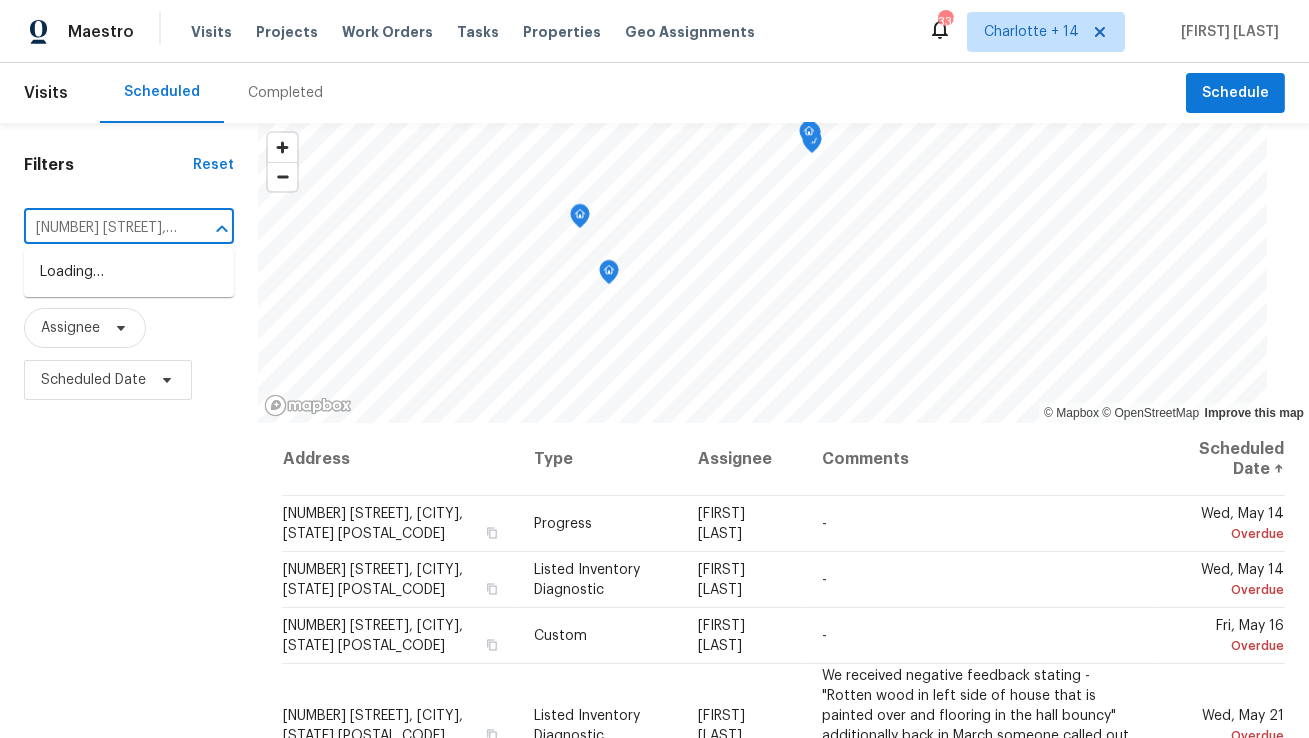 scroll, scrollTop: 0, scrollLeft: 1, axis: horizontal 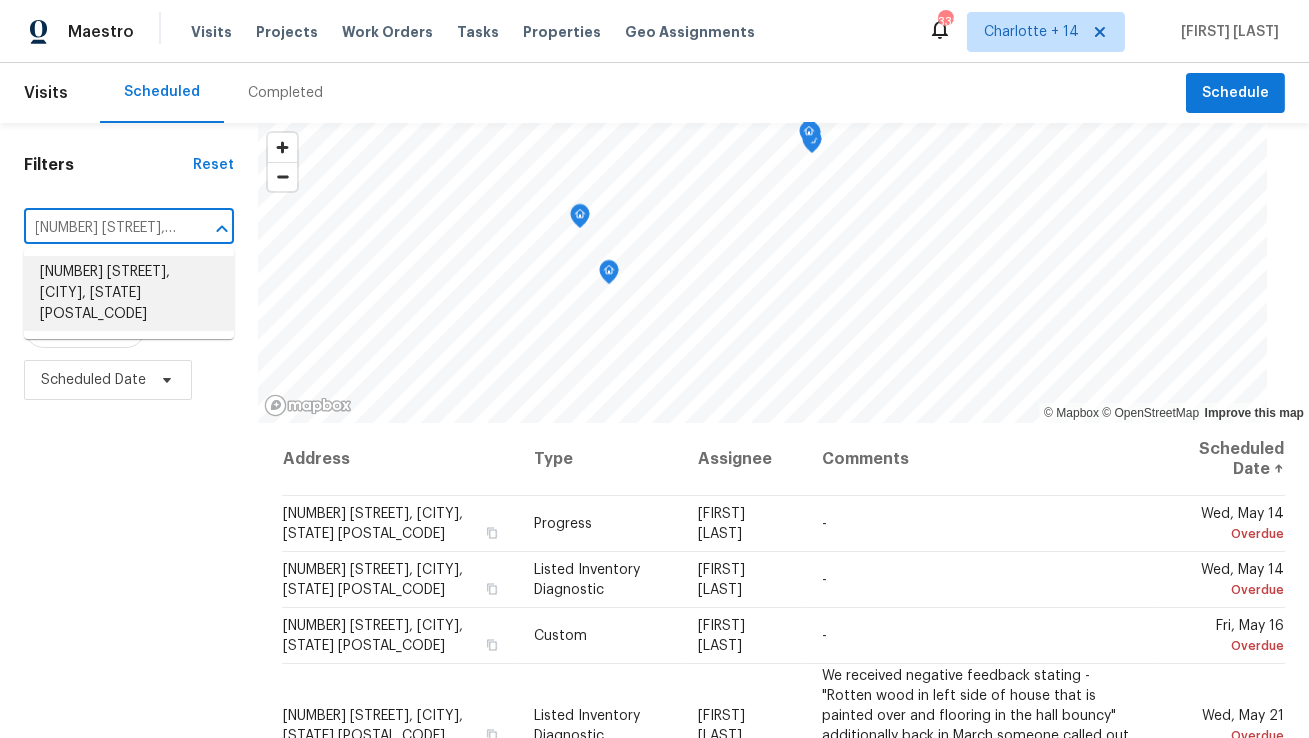 click on "[NUMBER] [STREET], [CITY], [STATE] [POSTAL_CODE]" at bounding box center (129, 293) 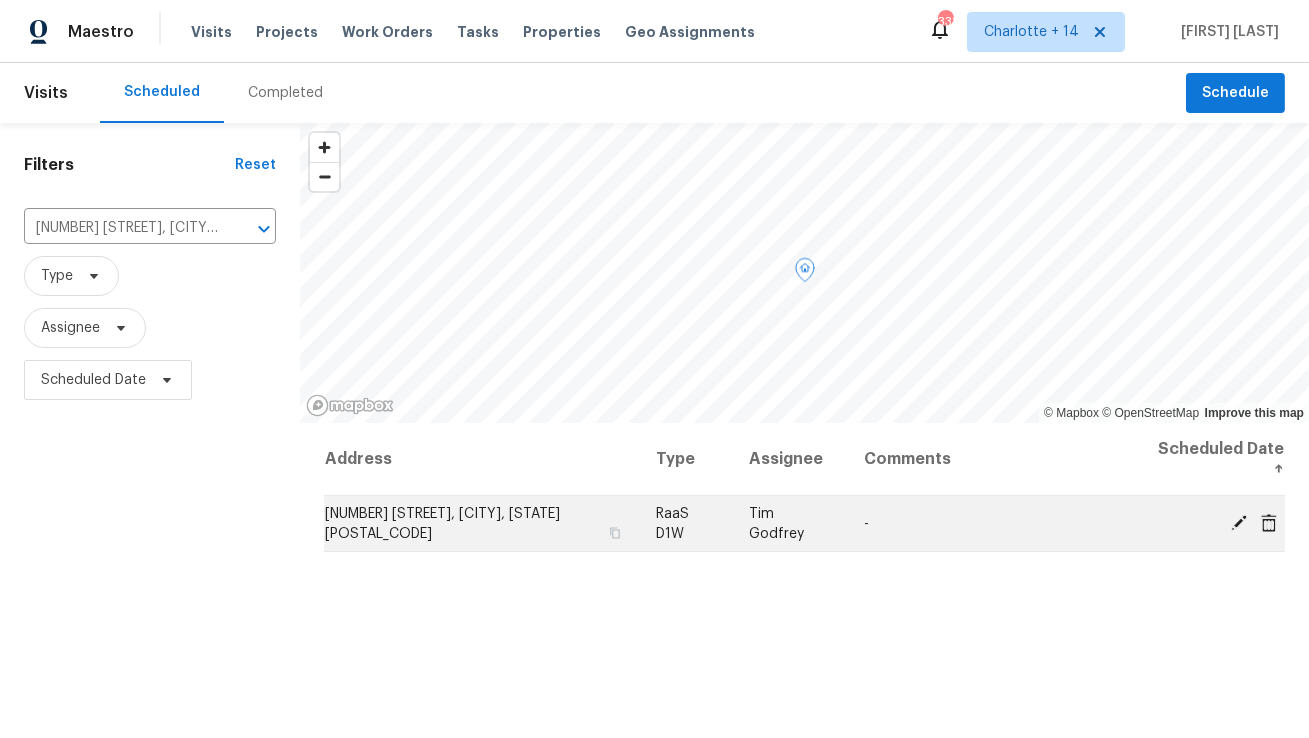 click 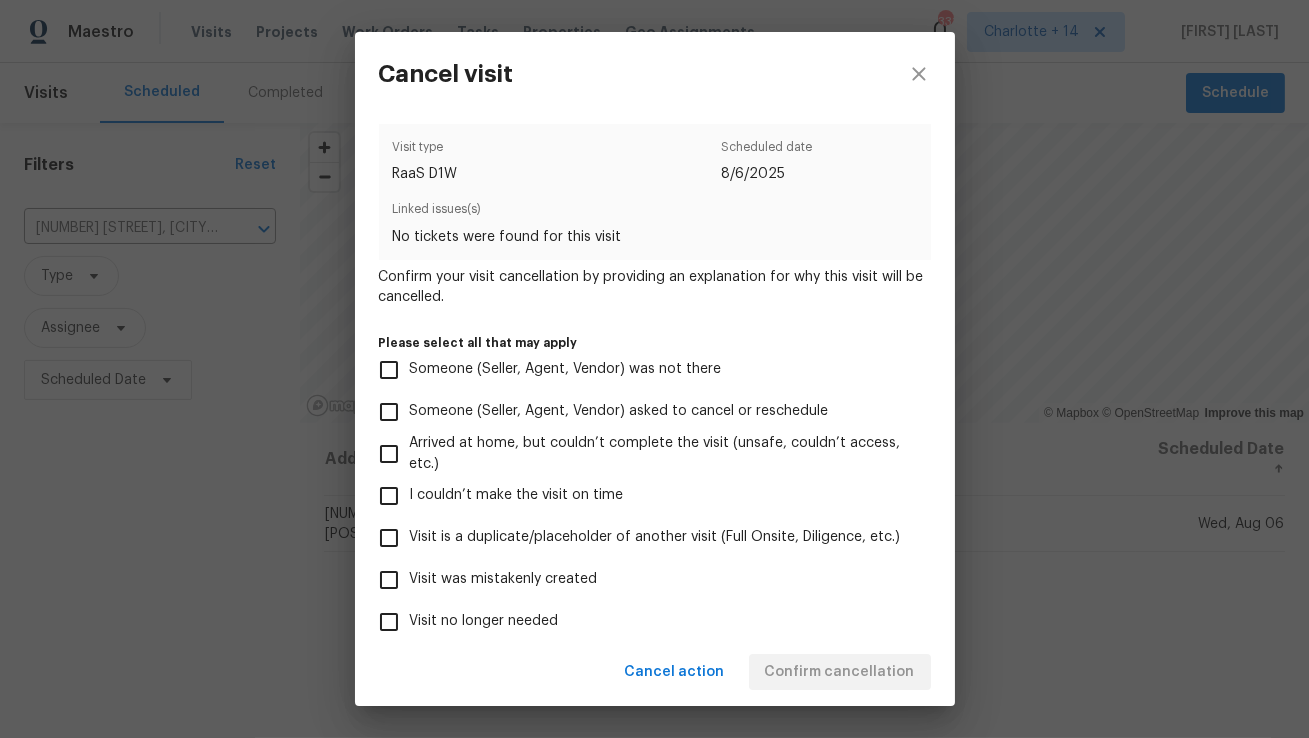 click on "Visit was mistakenly created" at bounding box center (504, 579) 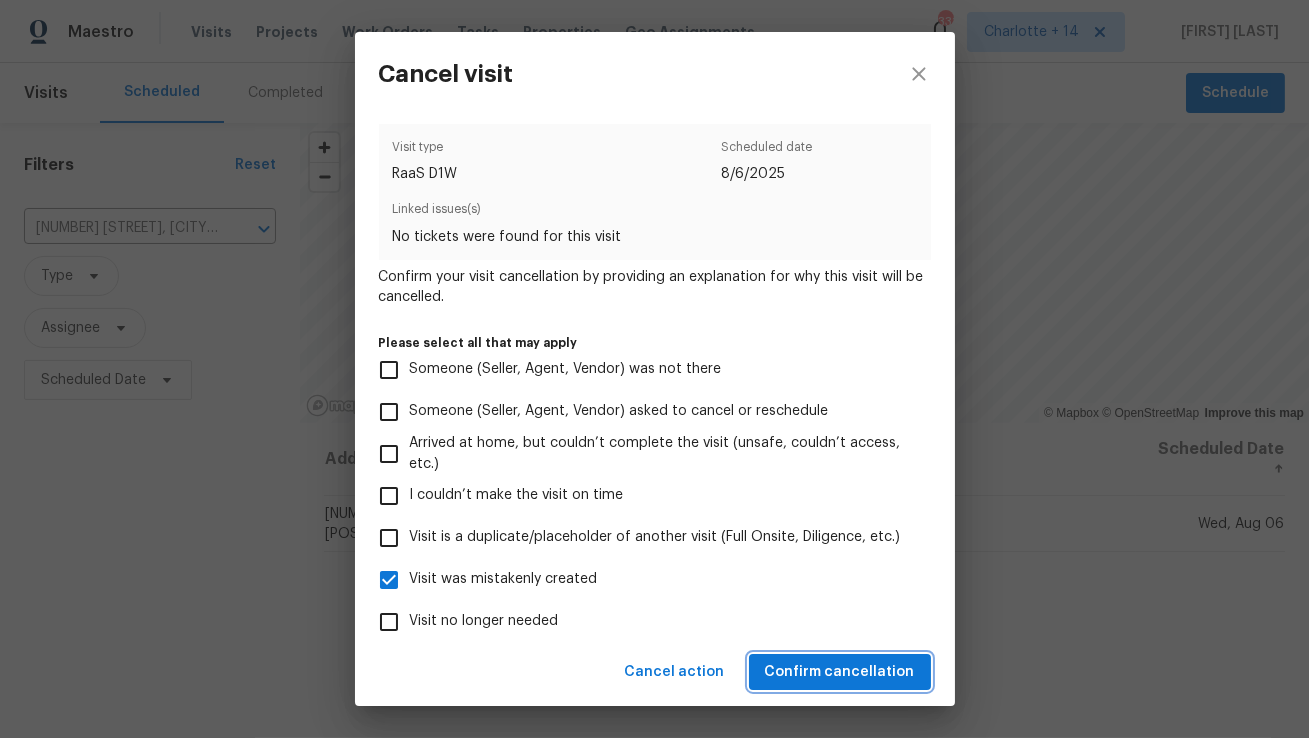 click on "Confirm cancellation" at bounding box center (840, 672) 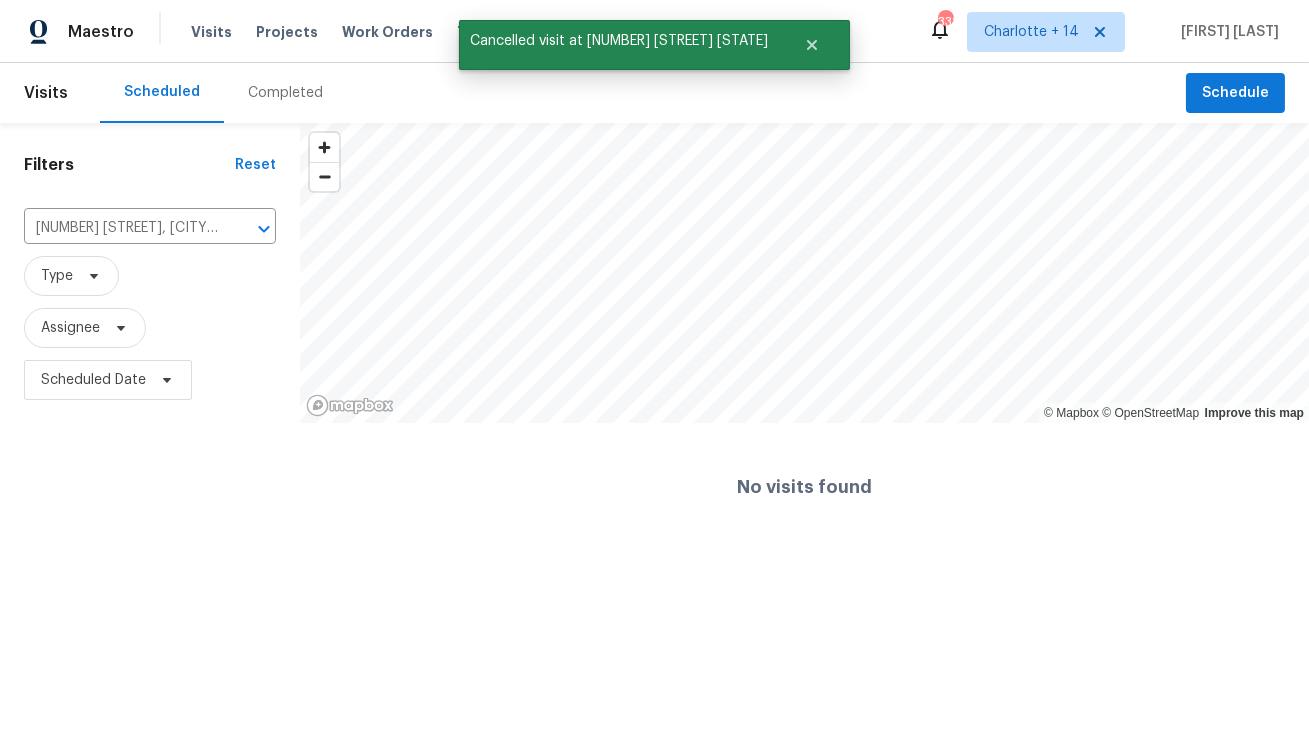 click on "Visits Projects Work Orders Tasks Properties Geo Assignments" at bounding box center (485, 32) 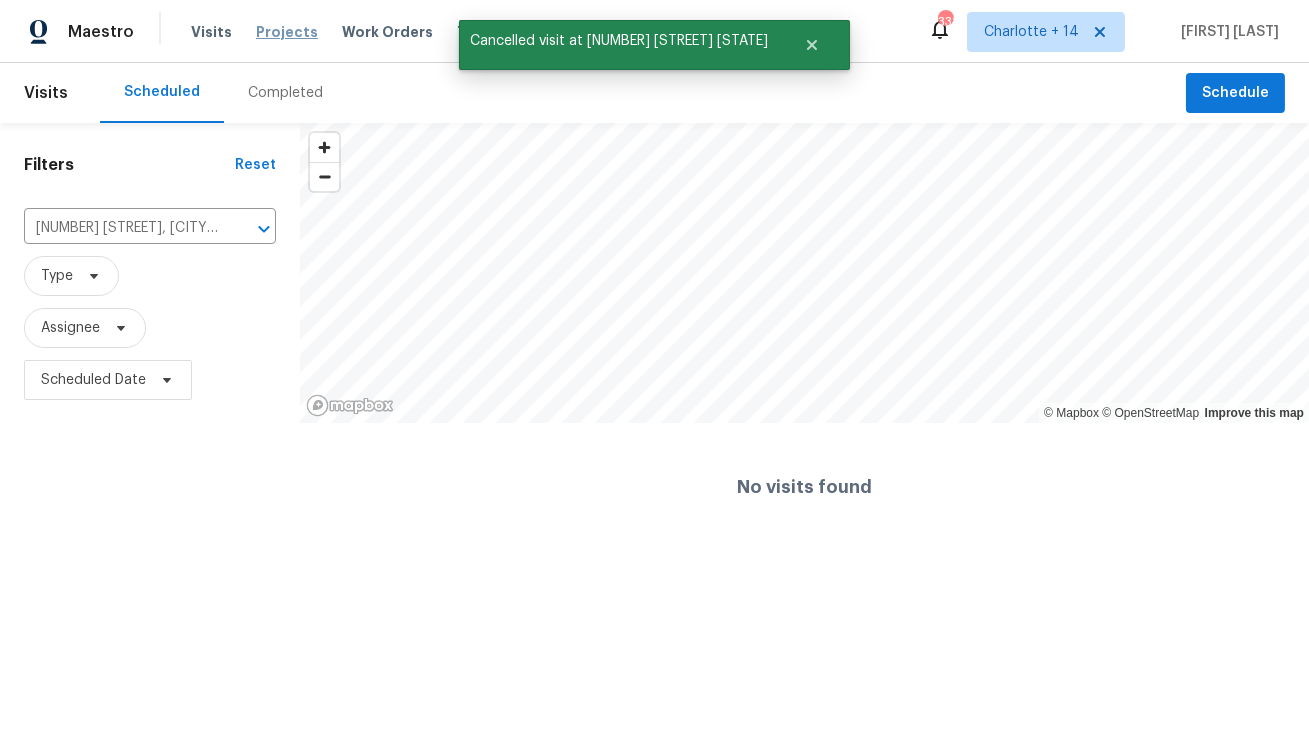 click on "Projects" at bounding box center (287, 32) 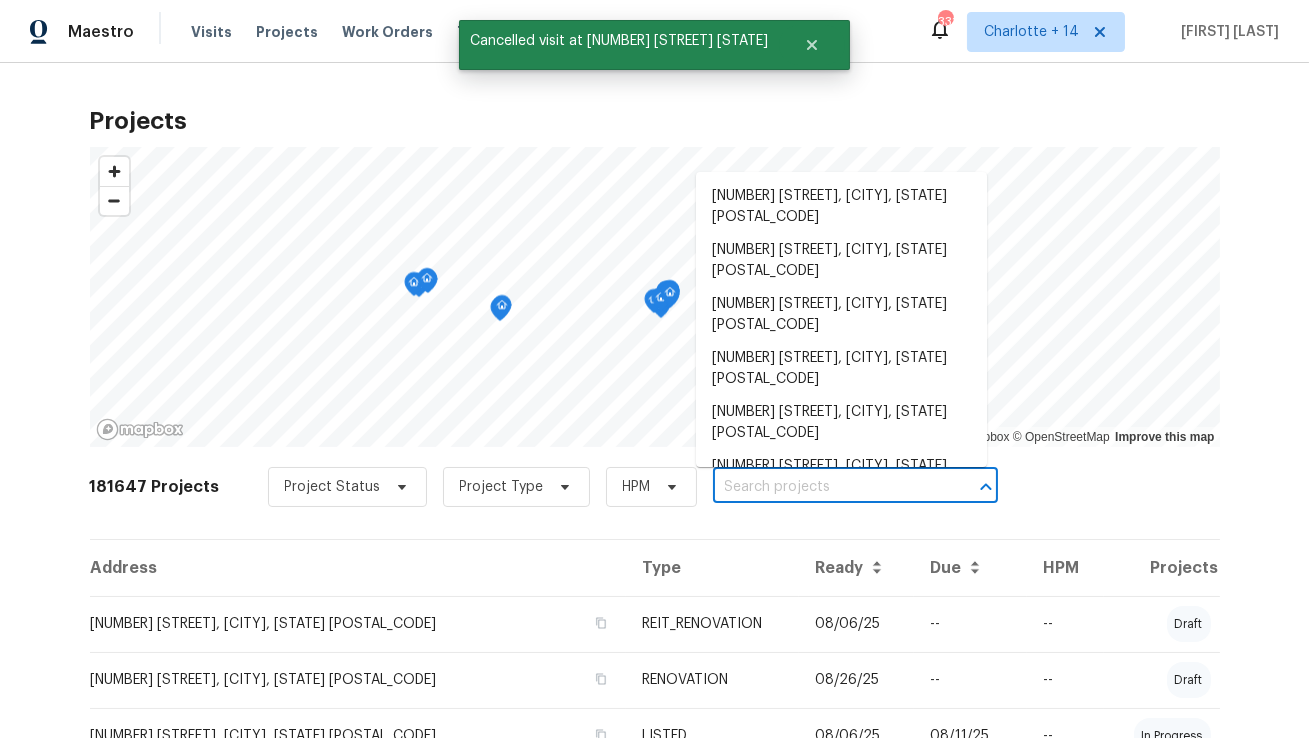 click at bounding box center (827, 487) 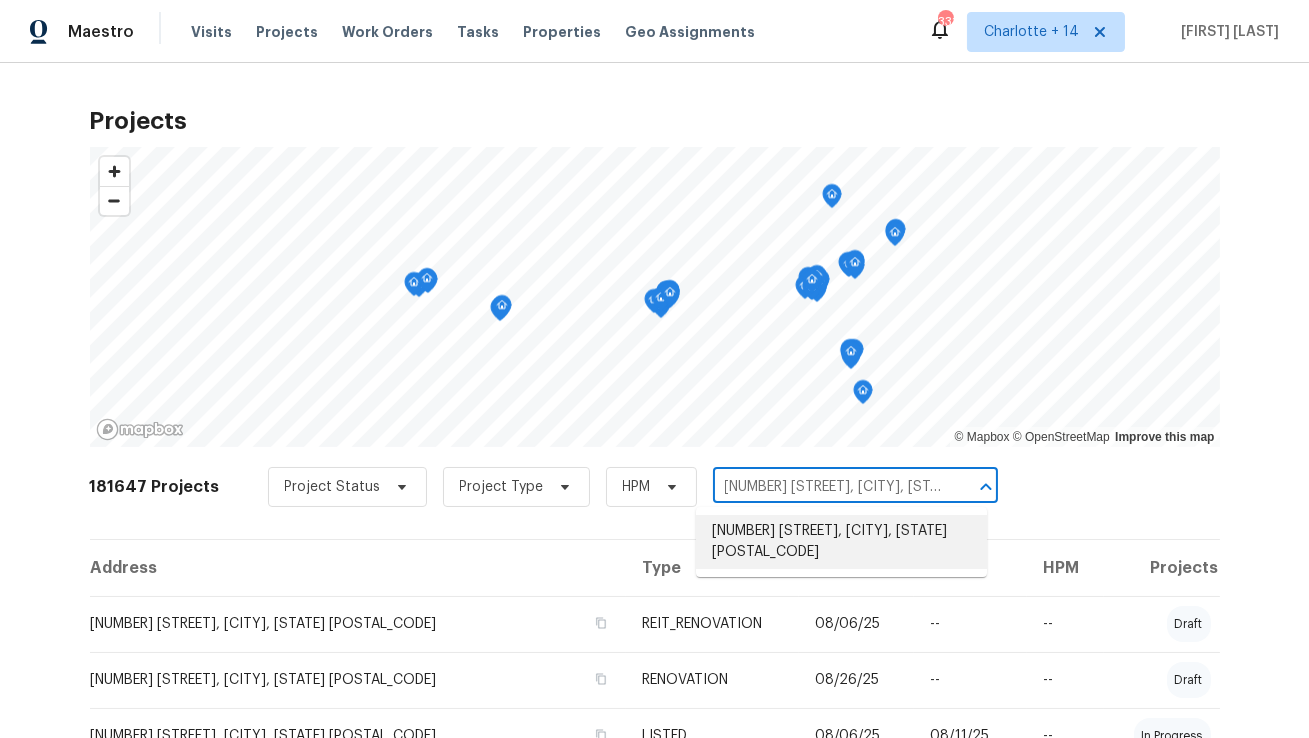 click on "[NUMBER] [STREET], [CITY], [STATE] [POSTAL_CODE]" at bounding box center [841, 542] 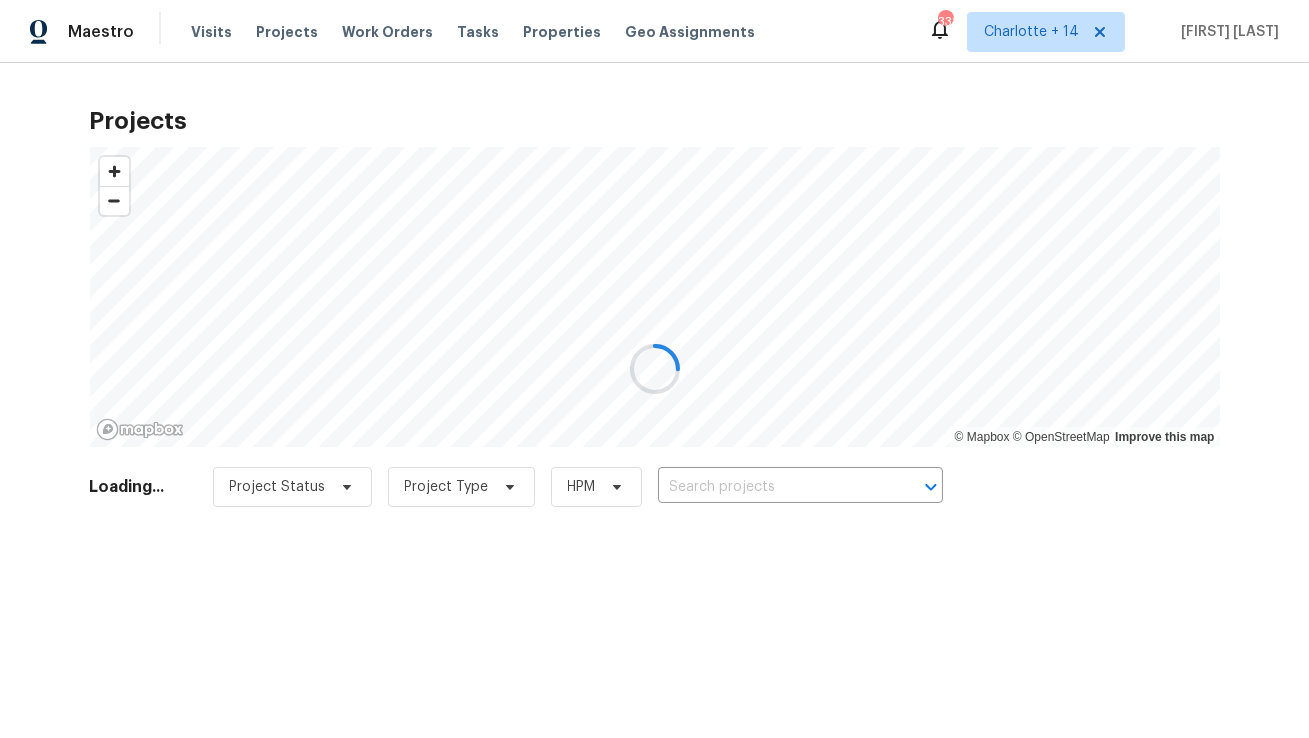 type on "[NUMBER] [STREET], [CITY], [STATE] [POSTAL_CODE]" 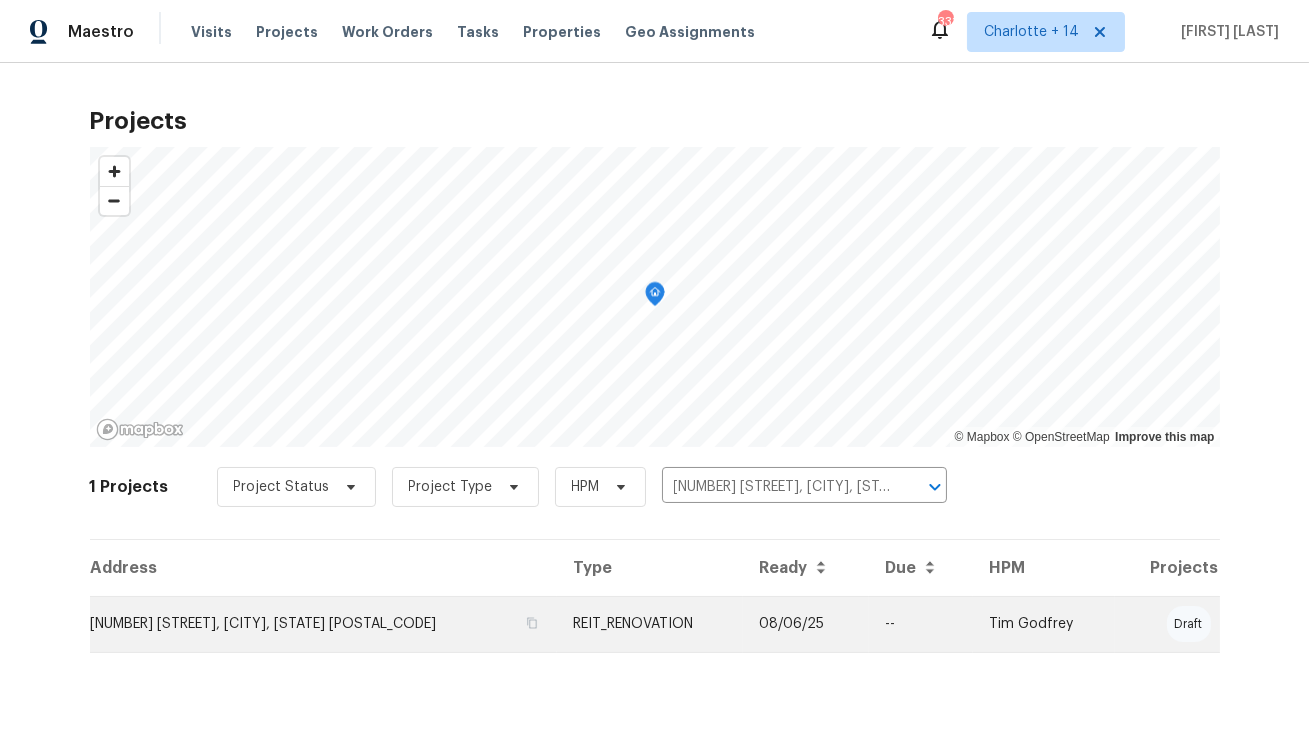 click on "[NUMBER] [STREET], [CITY], [STATE] [POSTAL_CODE]" at bounding box center [323, 624] 